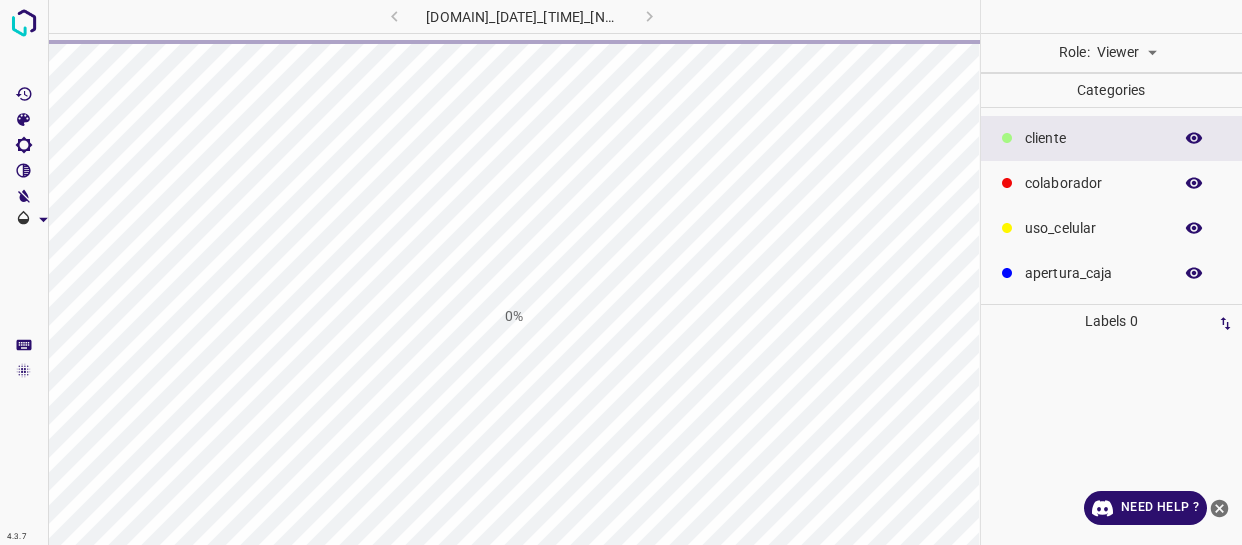 scroll, scrollTop: 0, scrollLeft: 0, axis: both 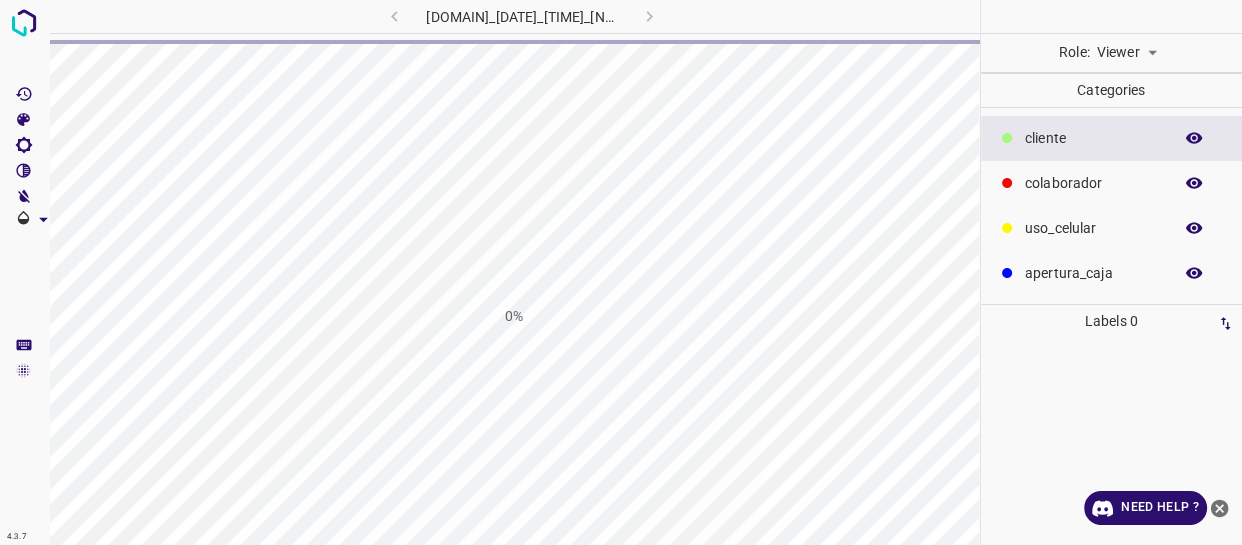 click on "4.3.7 803-bch-oasis-coyoacan.ddns.me_20250613_141427_000001620.jpg 0% Role: Viewer viewer Categories ​​cliente colaborador uso_celular apertura_caja Labels   0 Categories 1 ​​cliente 2 colaborador 3 uso_celular 4 apertura_caja Tools Space Change between modes (Draw & Edit) I Auto labeling R Restore zoom M Zoom in N Zoom out Delete Delete selecte label Filters Z Restore filters X Saturation filter C Brightness filter V Contrast filter B Gray scale filter General O Download Need Help ? - Text - Hide - Delete" at bounding box center (621, 272) 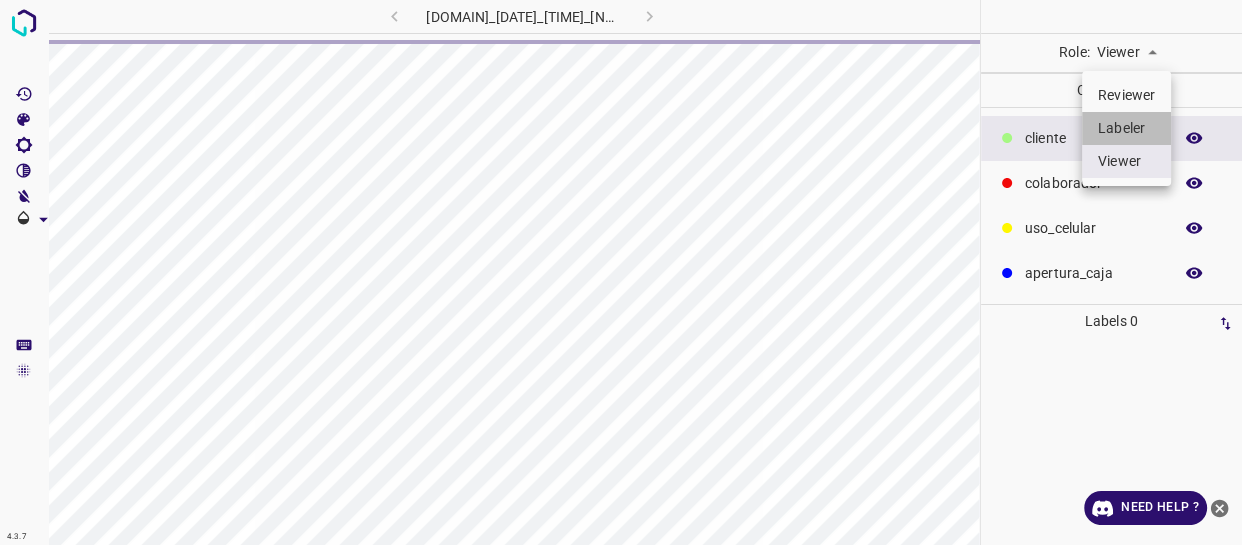 click on "Labeler" at bounding box center [1126, 128] 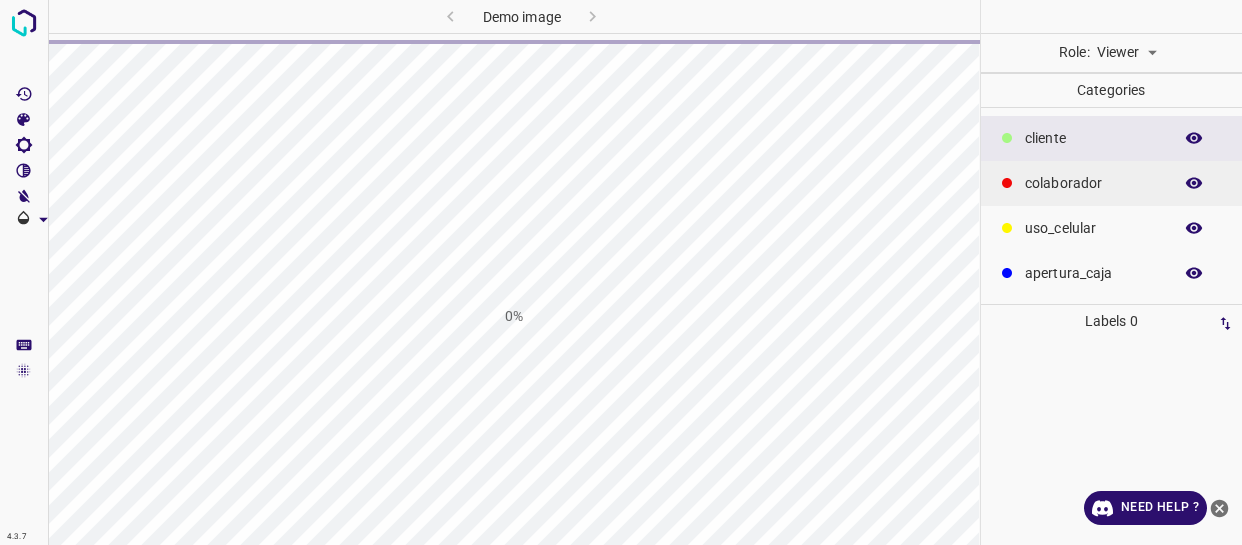 scroll, scrollTop: 0, scrollLeft: 0, axis: both 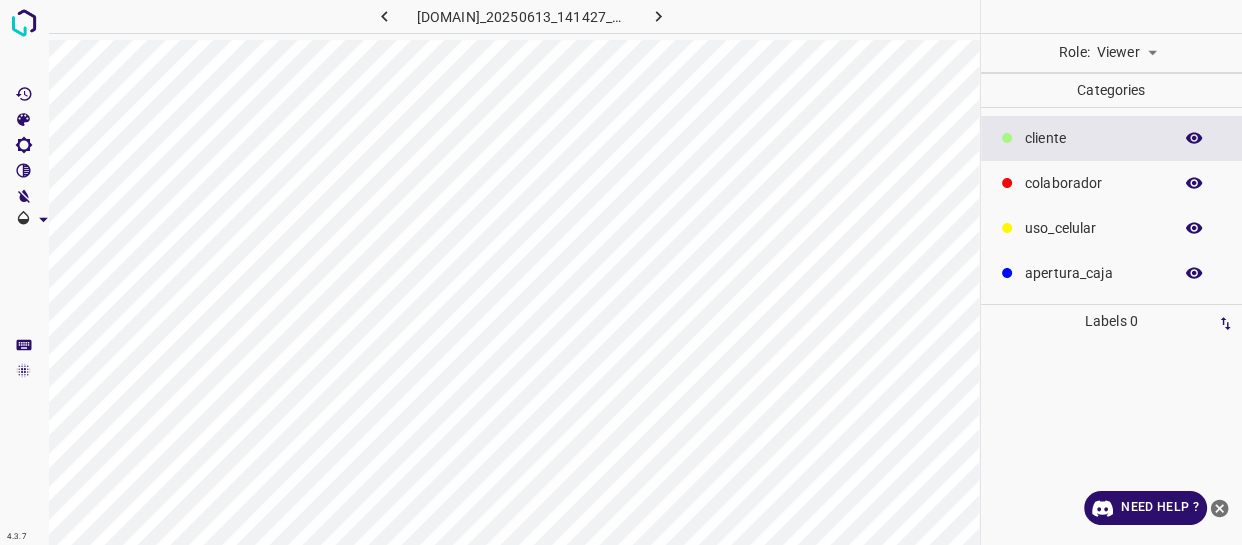 click on "4.3.7 803-bch-oasis-coyoacan.ddns.me_20250613_141427_000001620.jpg Role: Viewer viewer Categories ​​cliente colaborador uso_celular apertura_caja Labels   0 Categories 1 ​​cliente 2 colaborador 3 uso_celular 4 apertura_caja Tools Space Change between modes (Draw & Edit) I Auto labeling R Restore zoom M Zoom in N Zoom out Delete Delete selecte label Filters Z Restore filters X Saturation filter C Brightness filter V Contrast filter B Gray scale filter General O Download Need Help ? - Text - Hide - Delete" at bounding box center (621, 272) 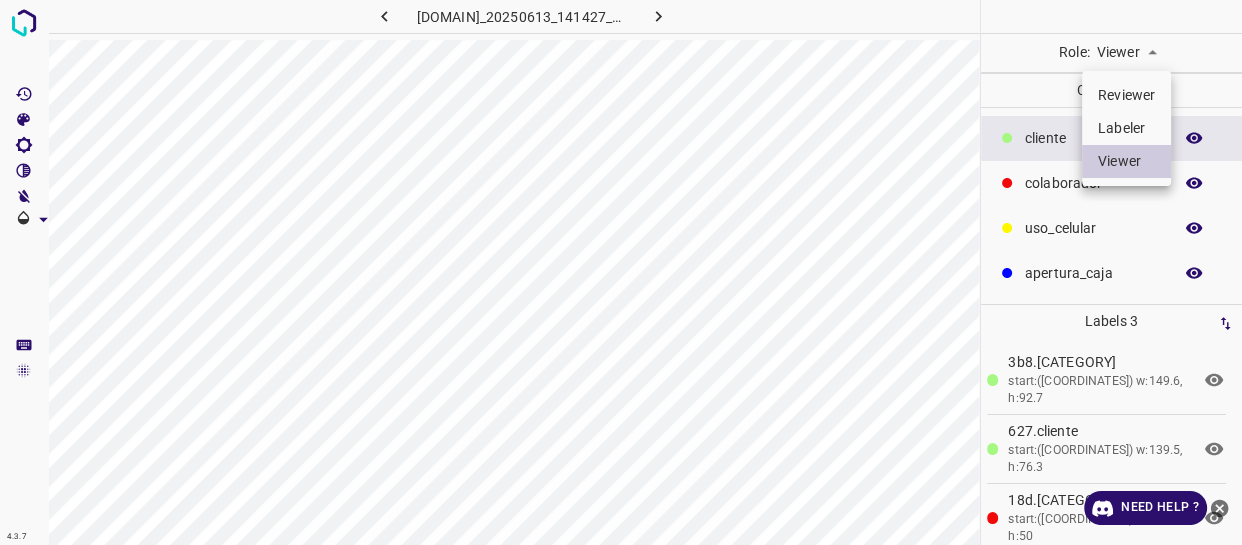 click on "Labeler" at bounding box center (1126, 128) 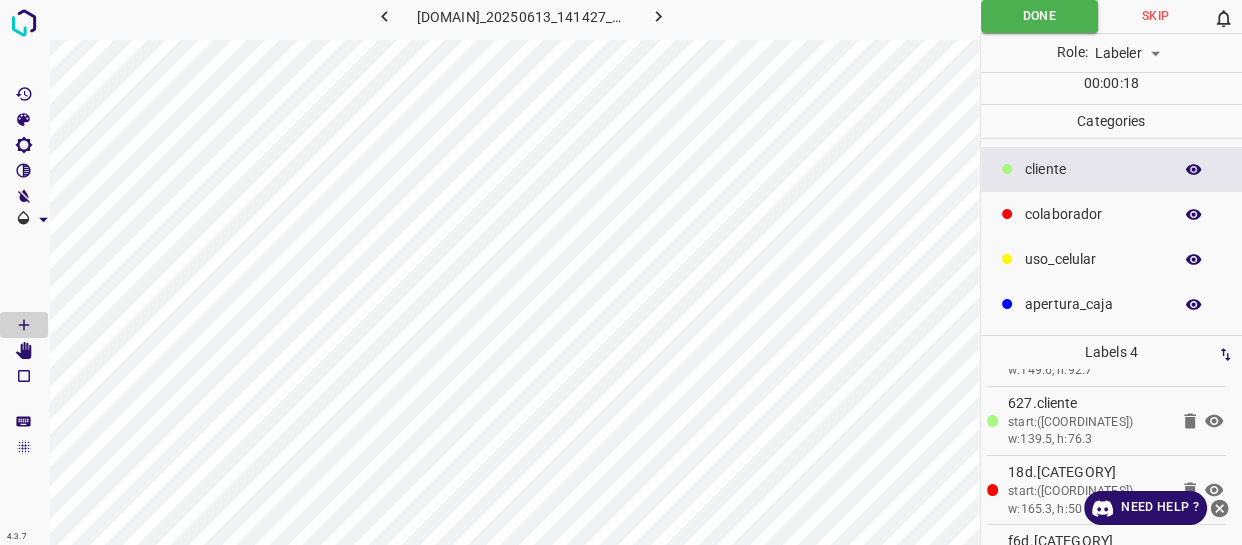 scroll, scrollTop: 90, scrollLeft: 0, axis: vertical 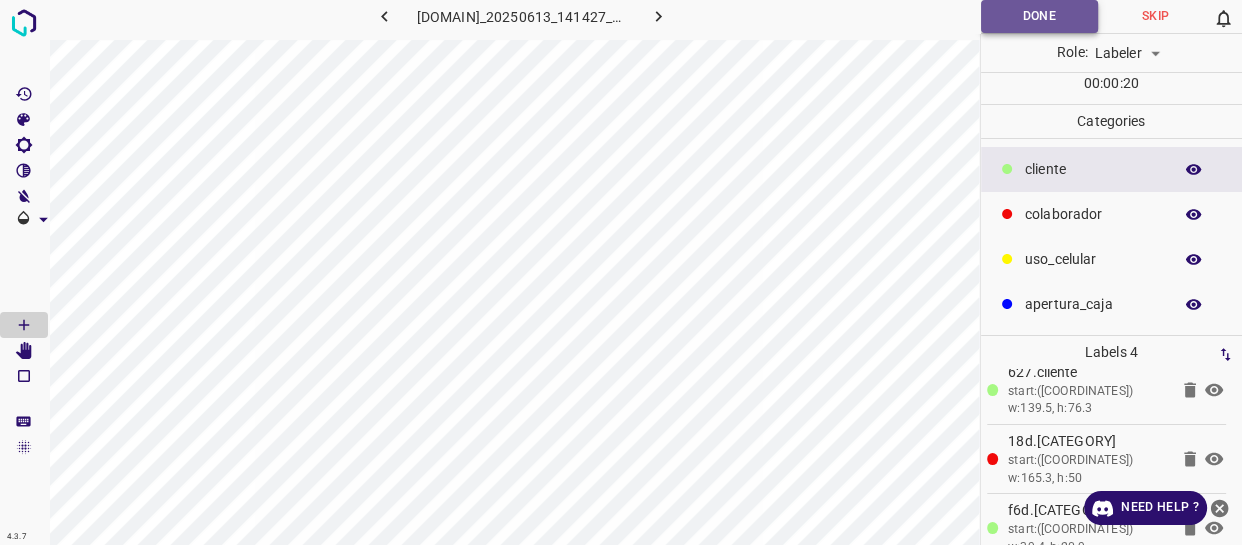 click on "Done" at bounding box center (1039, 16) 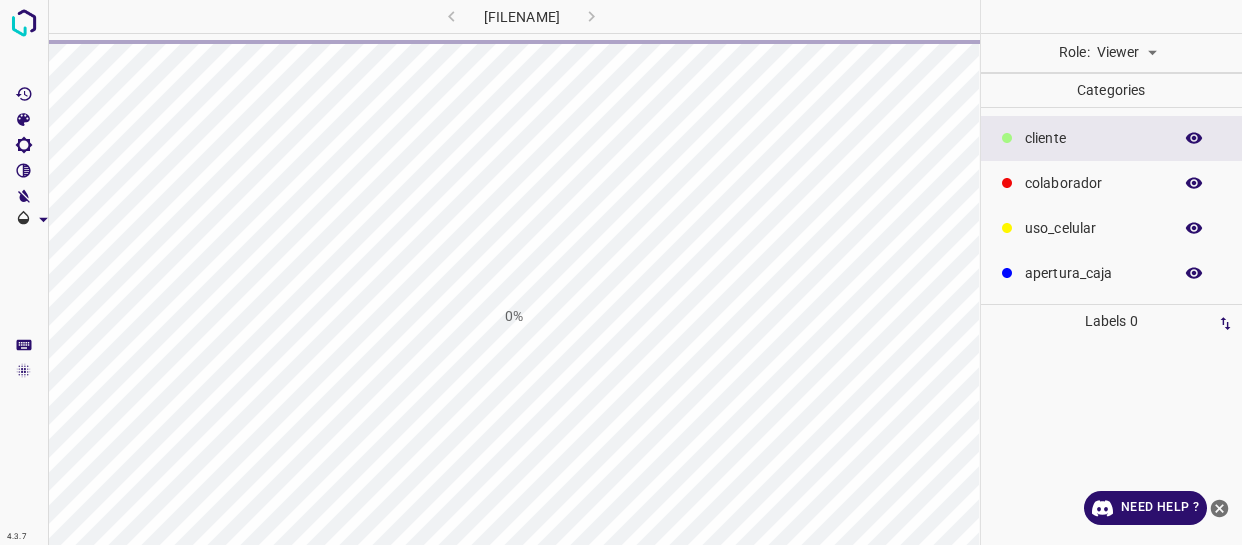 scroll, scrollTop: 0, scrollLeft: 0, axis: both 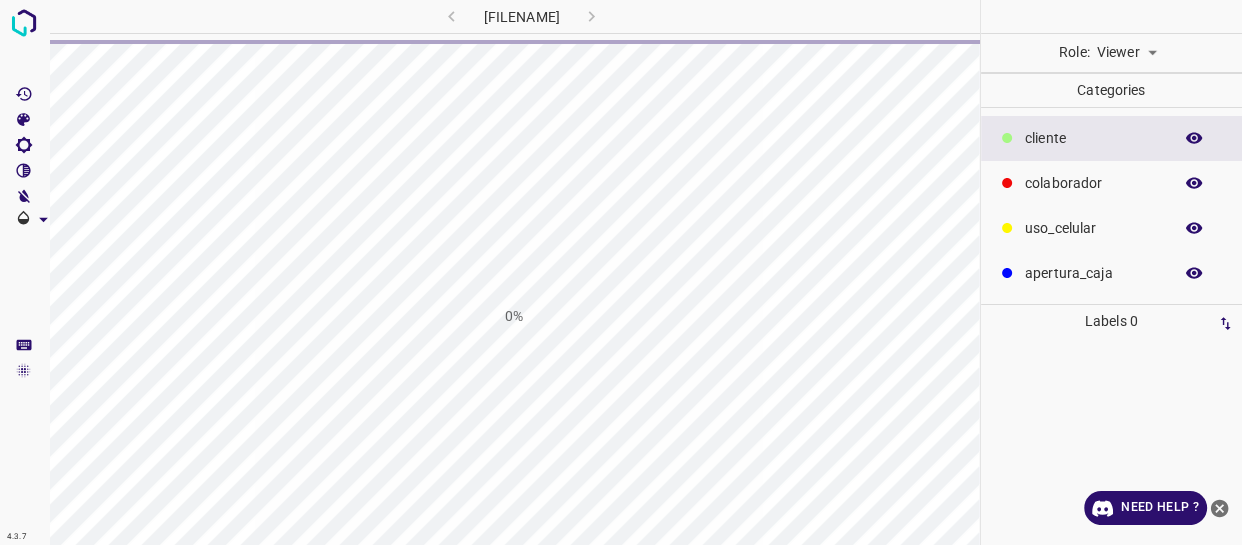 click on "4.3.7 803-bch-oasis-coyoacan.ddns.me_20250613_141427_000002100.jpg 0% Role: Viewer viewer Categories ​​cliente colaborador uso_celular apertura_caja Labels   0 Categories 1 ​​cliente 2 colaborador 3 uso_celular 4 apertura_caja Tools Space Change between modes (Draw & Edit) I Auto labeling R Restore zoom M Zoom in N Zoom out Delete Delete selecte label Filters Z Restore filters X Saturation filter C Brightness filter V Contrast filter B Gray scale filter General O Download Need Help ? - Text - Hide - Delete" at bounding box center [621, 272] 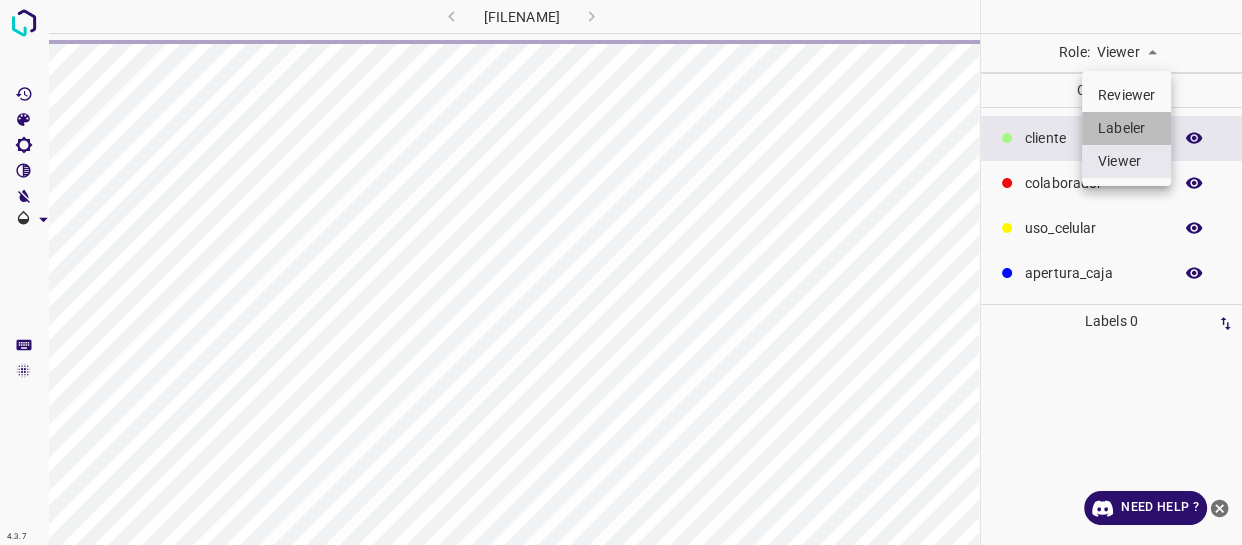 click on "Labeler" at bounding box center [1126, 128] 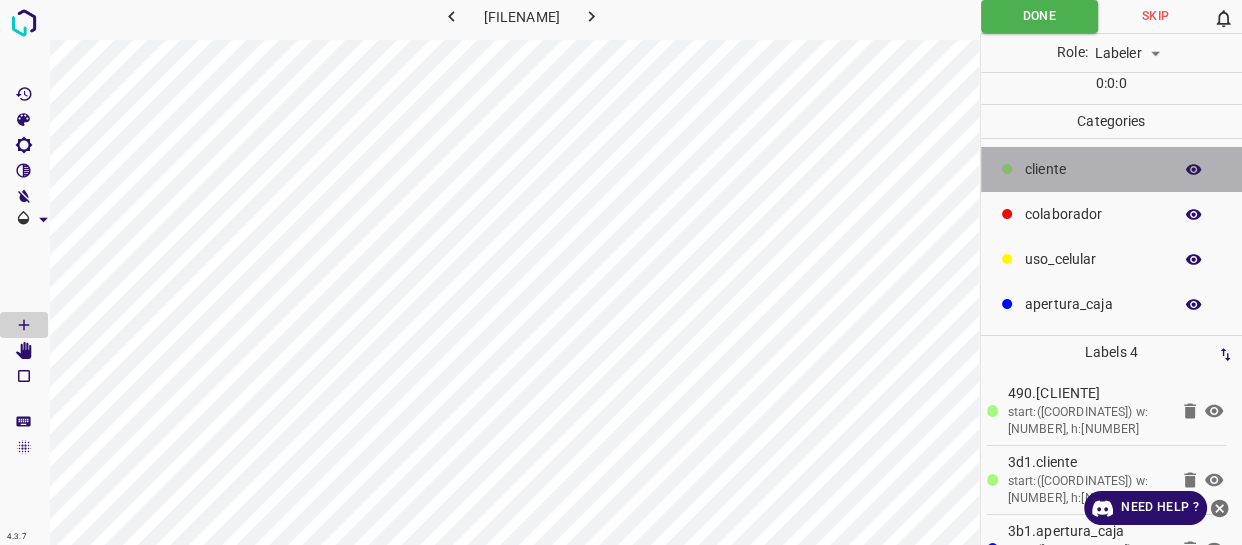 drag, startPoint x: 1080, startPoint y: 179, endPoint x: 1017, endPoint y: 182, distance: 63.07139 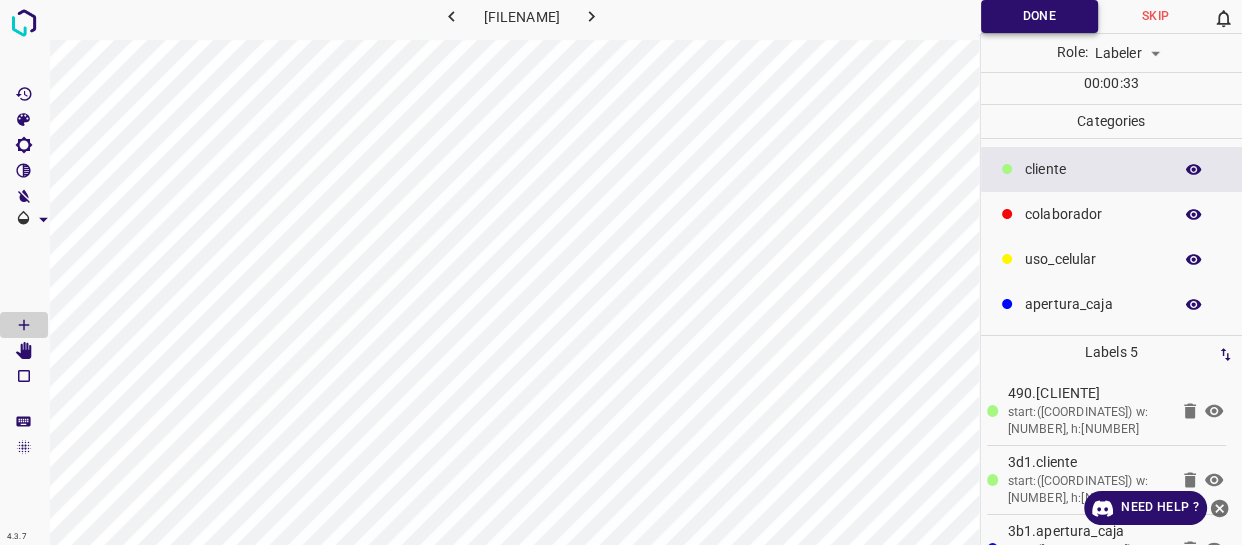 click on "Done" at bounding box center [1039, 16] 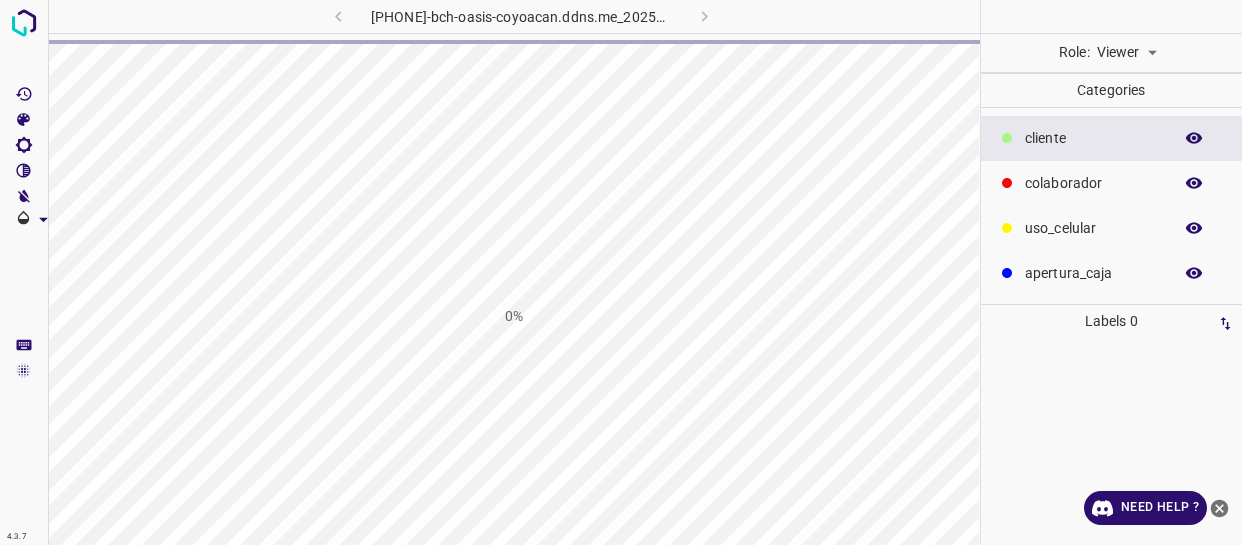 scroll, scrollTop: 0, scrollLeft: 0, axis: both 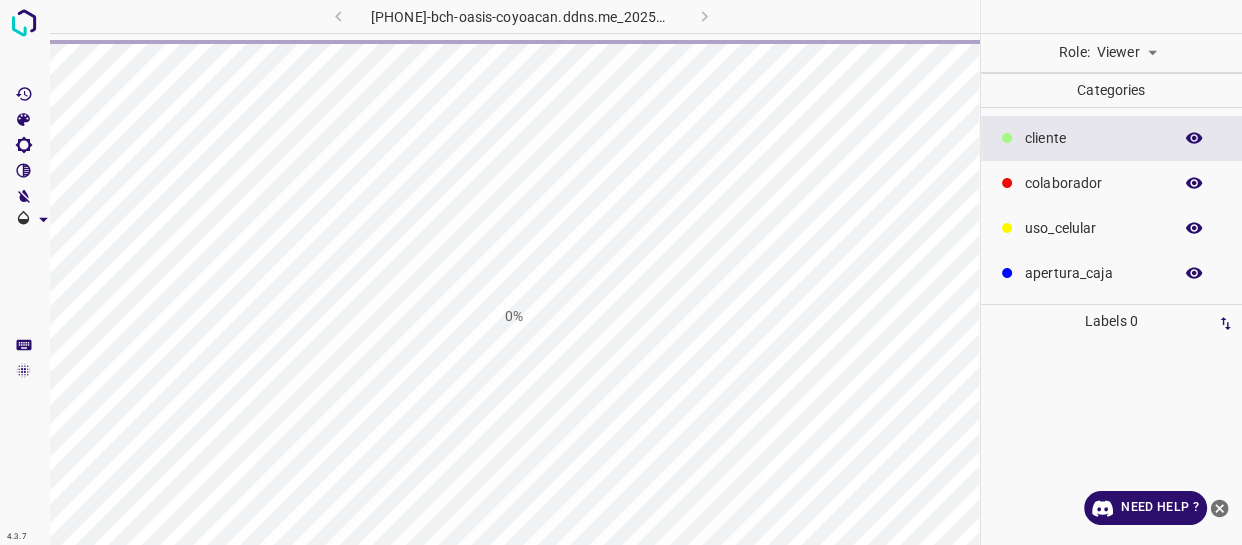 click at bounding box center [1112, 16] 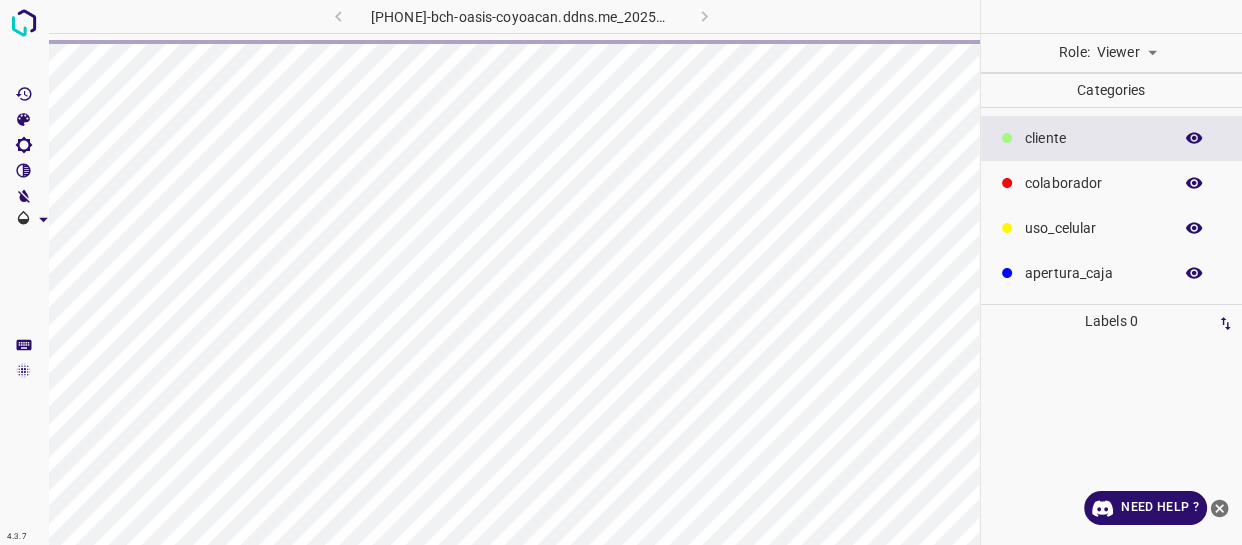 click on "4.3.7 [PHONE]-bch-oasis-coyoacan.ddns.me_20250613_141427_000003930.jpg Role: Viewer viewer Categories ​​cliente colaborador uso_celular apertura_caja Labels   0 Categories 1 ​​cliente 2 colaborador 3 uso_celular 4 apertura_caja Tools Space Change between modes (Draw & Edit) I Auto labeling R Restore zoom M Zoom in N Zoom out Delete Delete selecte label Filters Z Restore filters X Saturation filter C Brightness filter V Contrast filter B Gray scale filter General O Download Need Help ? - Text - Hide - Delete" at bounding box center (621, 272) 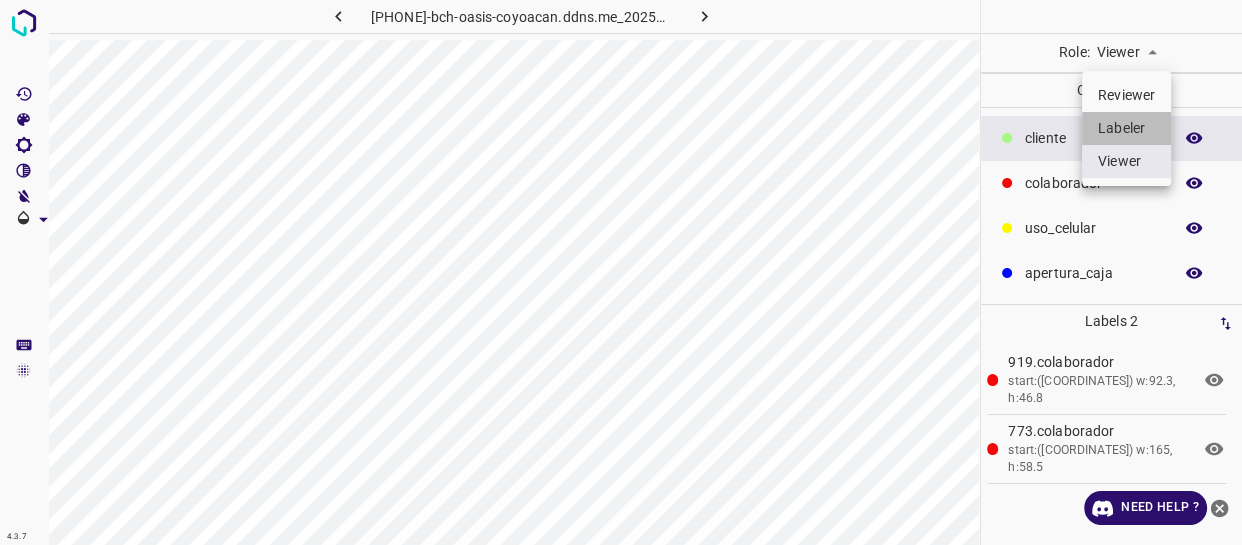 click on "Labeler" at bounding box center [1126, 128] 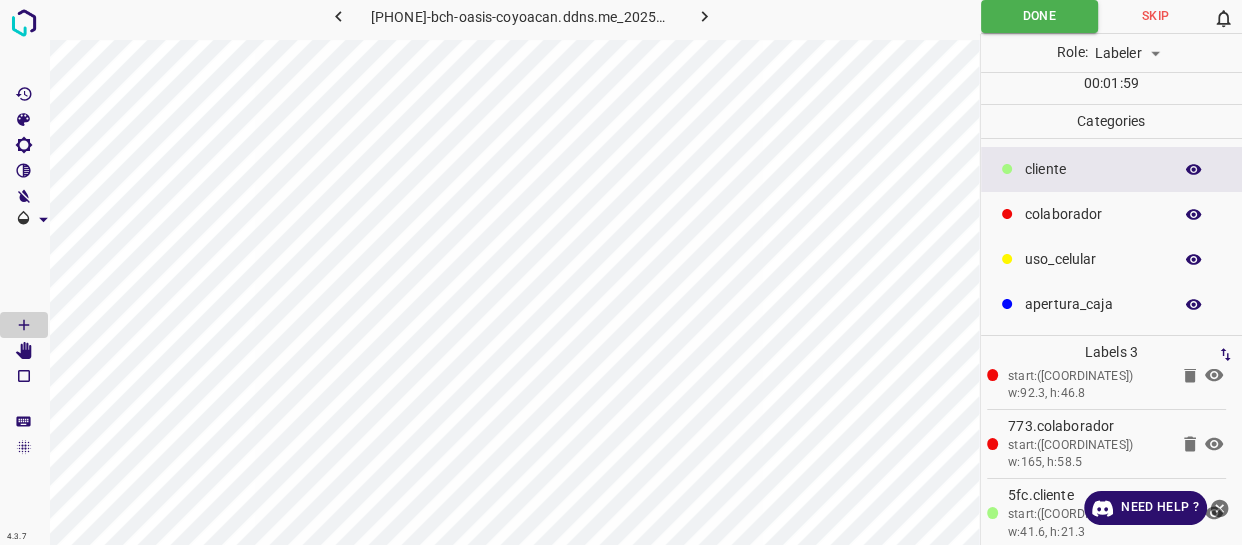 scroll, scrollTop: 46, scrollLeft: 0, axis: vertical 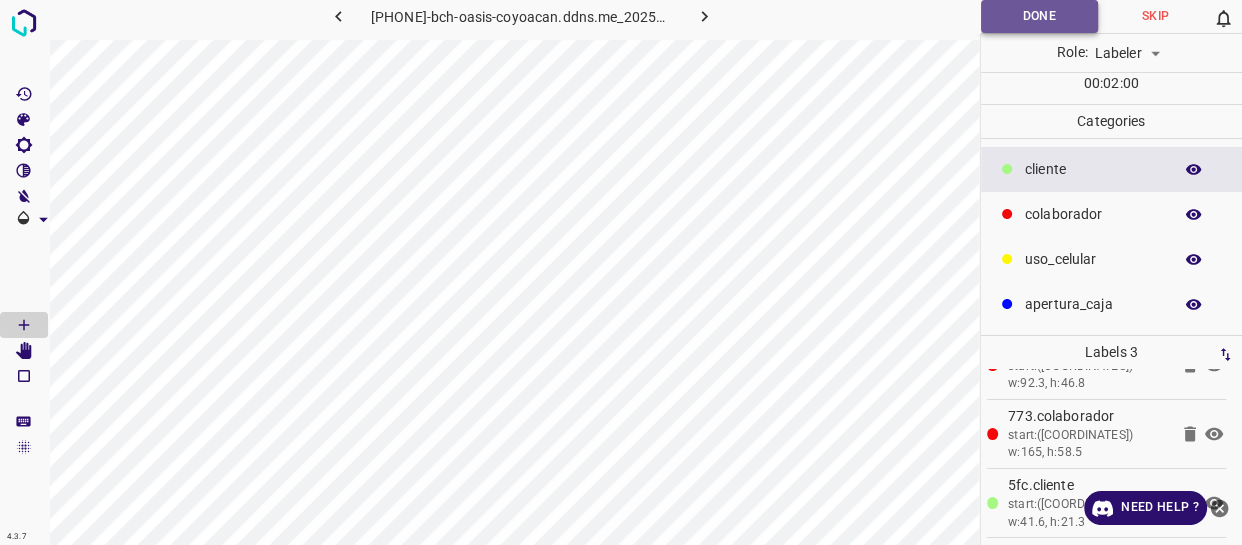 click on "Done" at bounding box center [1039, 16] 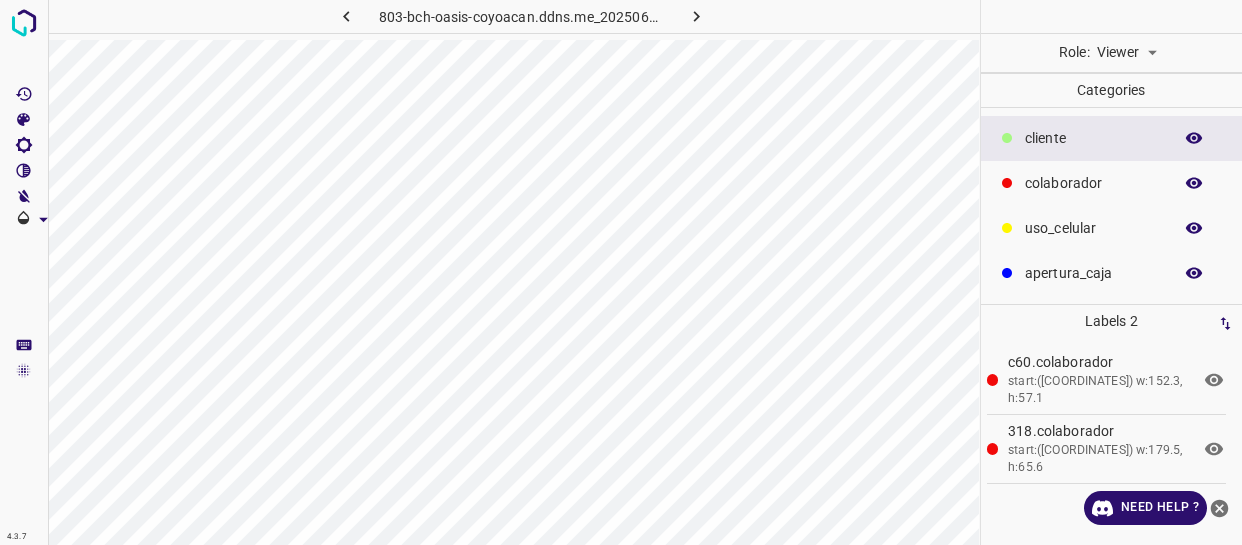 scroll, scrollTop: 0, scrollLeft: 0, axis: both 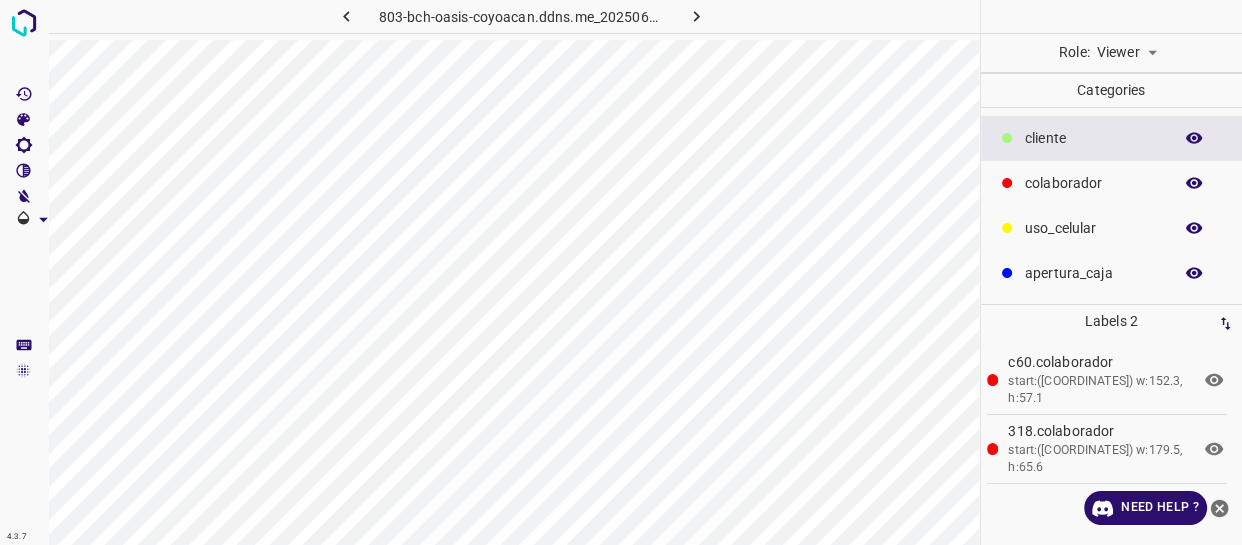 click on "4.3.7 803-bch-oasis-coyoacan.ddns.me_20250613_141427_000004380.jpg Role: Viewer viewer Categories ​​cliente colaborador uso_celular apertura_caja Labels   2 c60.colaborador
start:(397.2, 238.8)
w:152.3, h:57.1
318.colaborador
start:(221.8, 294.3)
w:179.5, h:65.6
Categories 1 ​​cliente 2 colaborador 3 uso_celular 4 apertura_caja Tools Space Change between modes (Draw & Edit) I Auto labeling R Restore zoom M Zoom in N Zoom out Delete Delete selecte label Filters Z Restore filters X Saturation filter C Brightness filter V Contrast filter B Gray scale filter General O Download Need Help ? - Text - Hide - Delete" at bounding box center (621, 272) 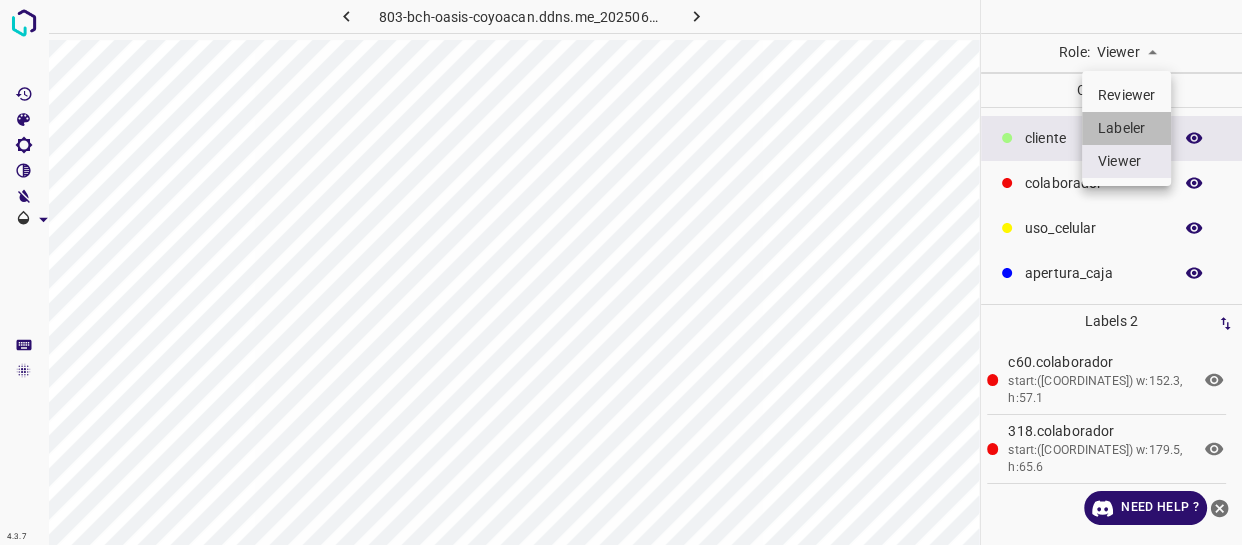 click on "Labeler" at bounding box center [1126, 128] 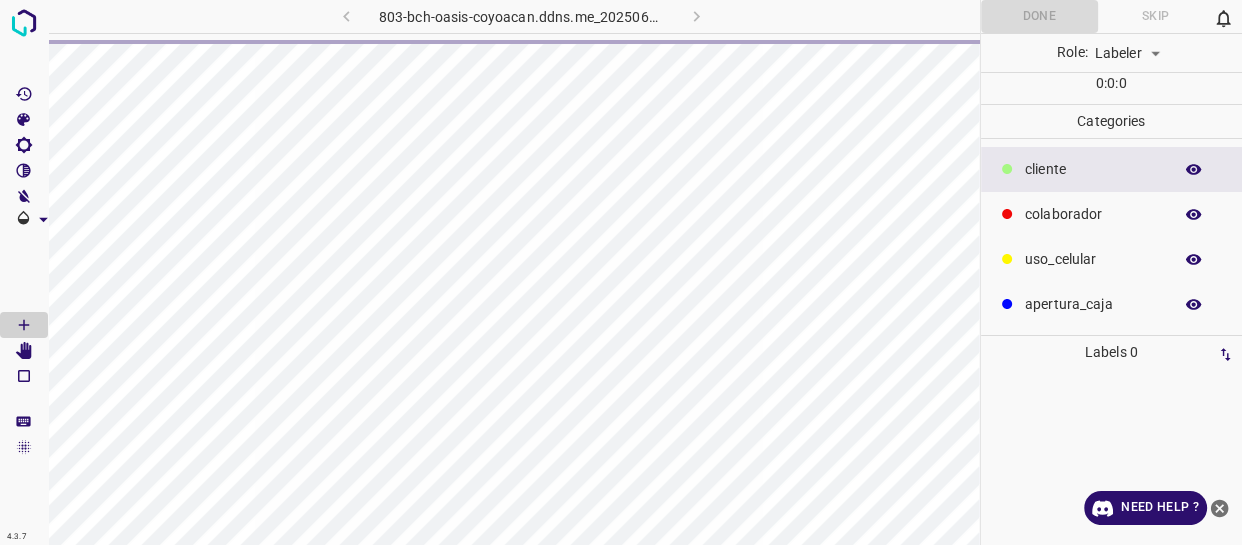 click on "​​cliente" at bounding box center (1093, 169) 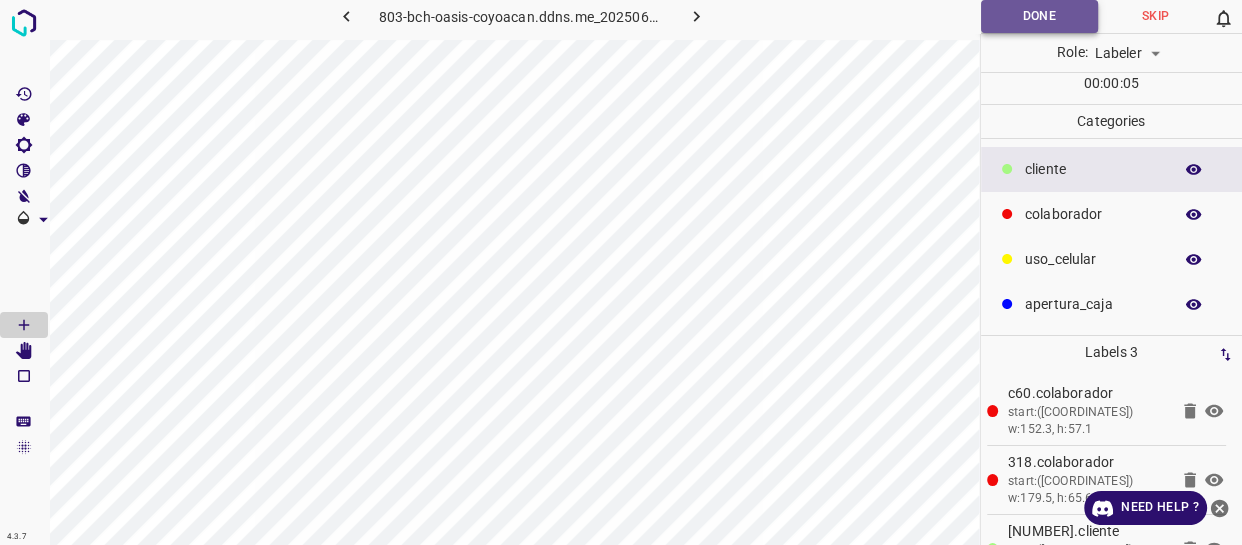 click on "Done" at bounding box center [1039, 16] 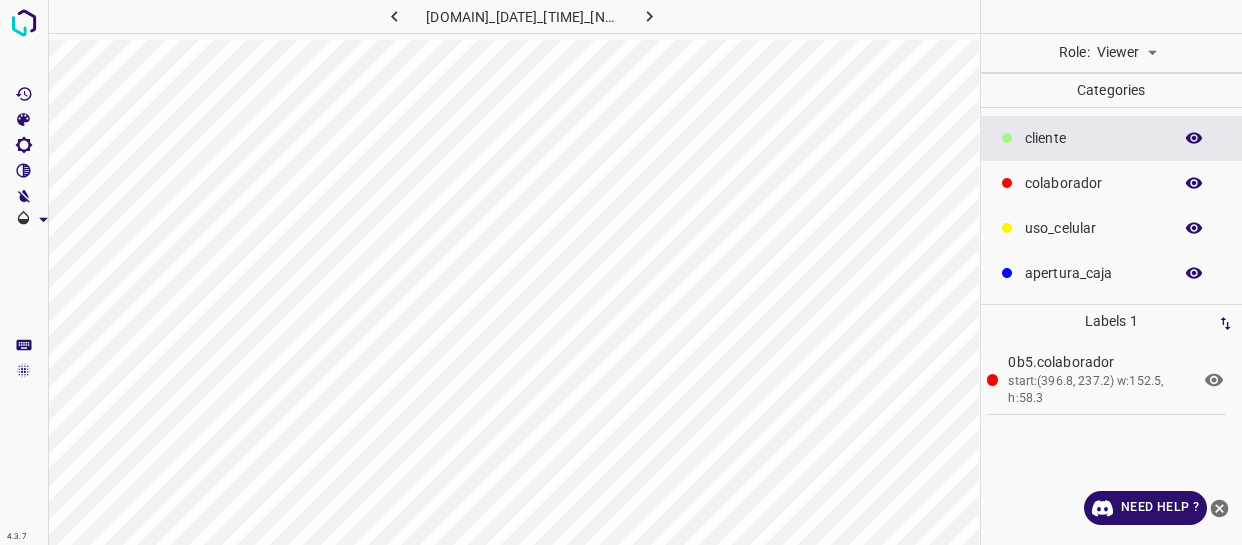 scroll, scrollTop: 0, scrollLeft: 0, axis: both 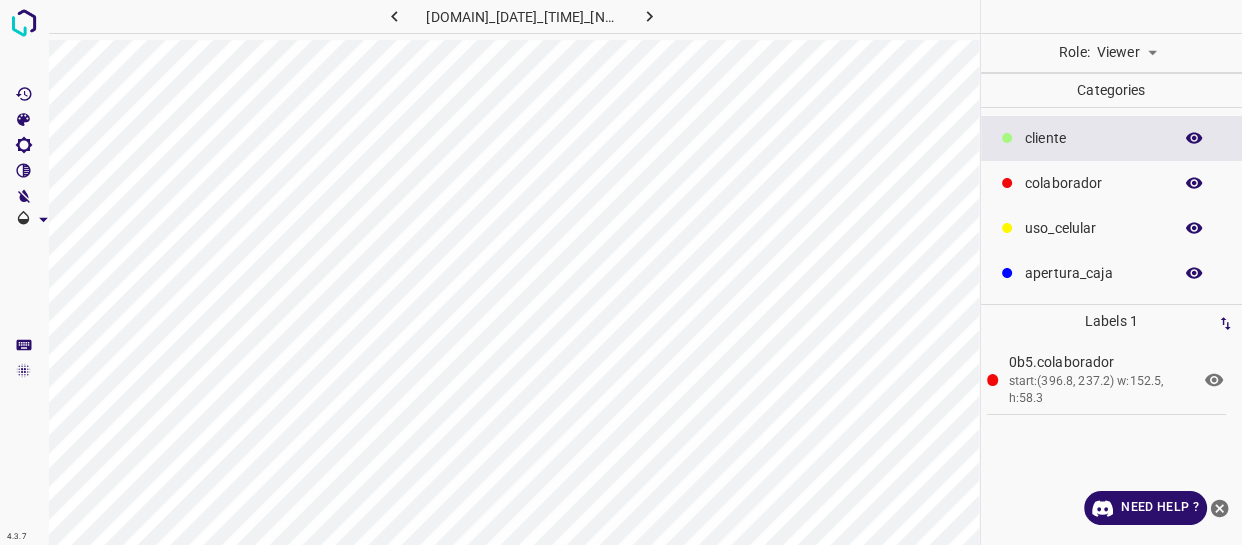 click on "4.3.7 [DOMAIN]_[DATE]_[TIME]_[NUMBER].jpg Role: Viewer viewer Categories ​​cliente colaborador uso_celular apertura_caja Labels   1 0b5.colaborador
start:(396.8, 237.2)
w:152.5, h:58.3
Categories 1 ​​cliente 2 colaborador 3 uso_celular 4 apertura_caja Tools Space Change between modes (Draw & Edit) I Auto labeling R Restore zoom M Zoom in N Zoom out Delete Delete selecte label Filters Z Restore filters X Saturation filter C Brightness filter V Contrast filter B Gray scale filter General O Download Need Help ? - Text - Hide - Delete" at bounding box center (621, 272) 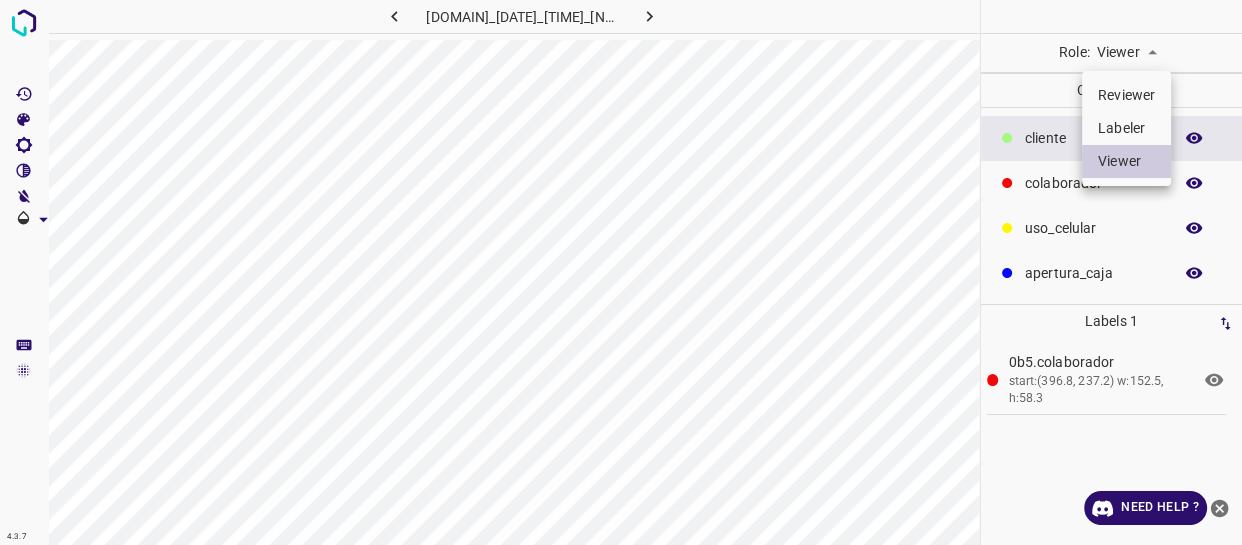 click on "Labeler" at bounding box center (1126, 128) 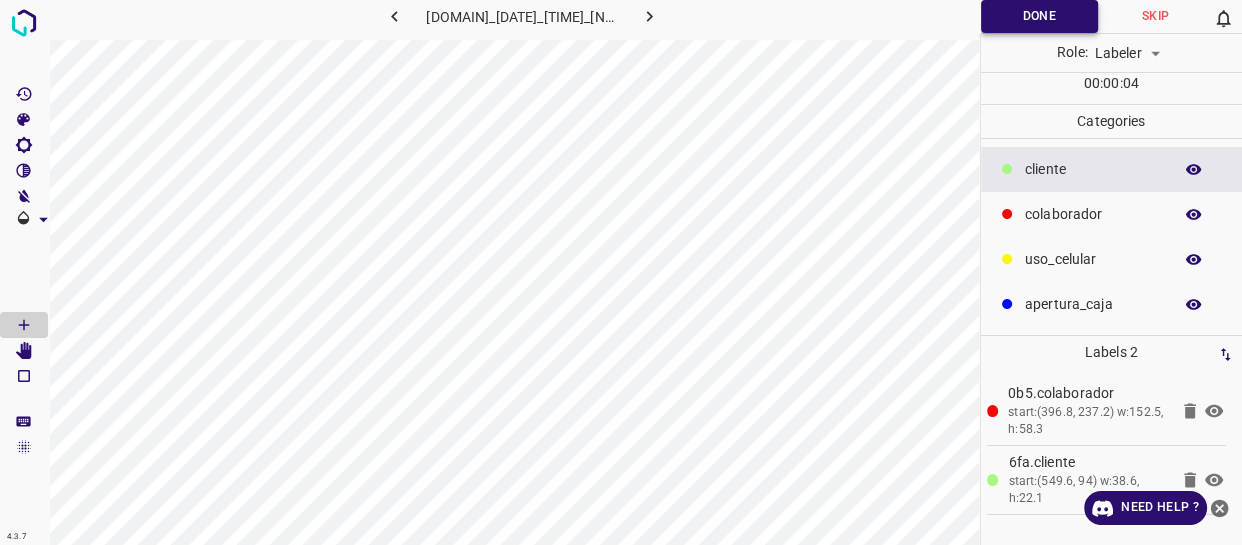 click on "Done" at bounding box center (1039, 16) 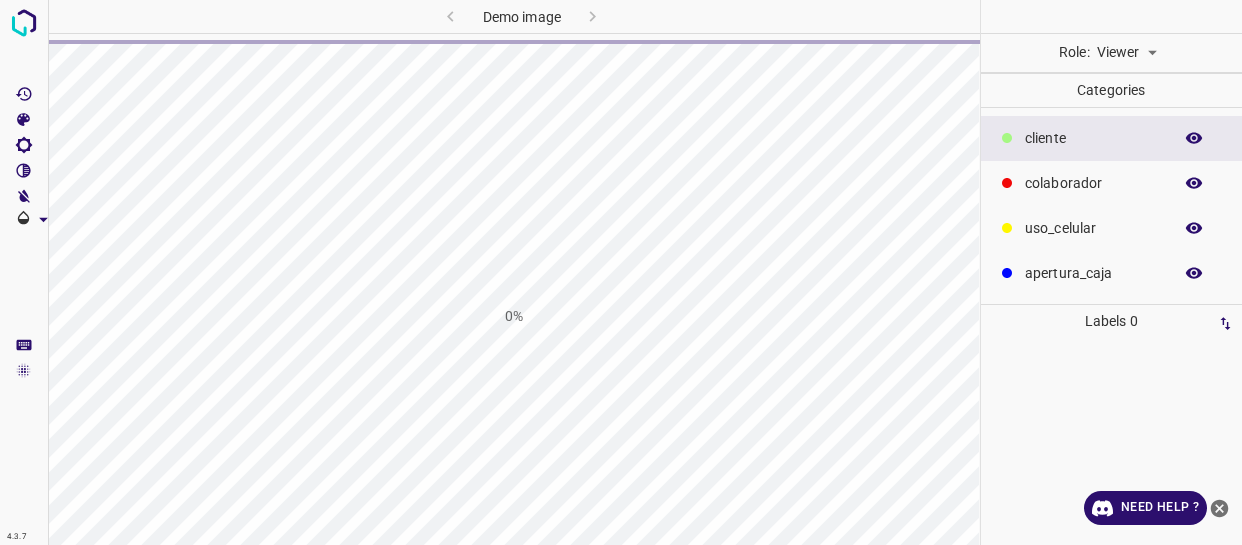 scroll, scrollTop: 0, scrollLeft: 0, axis: both 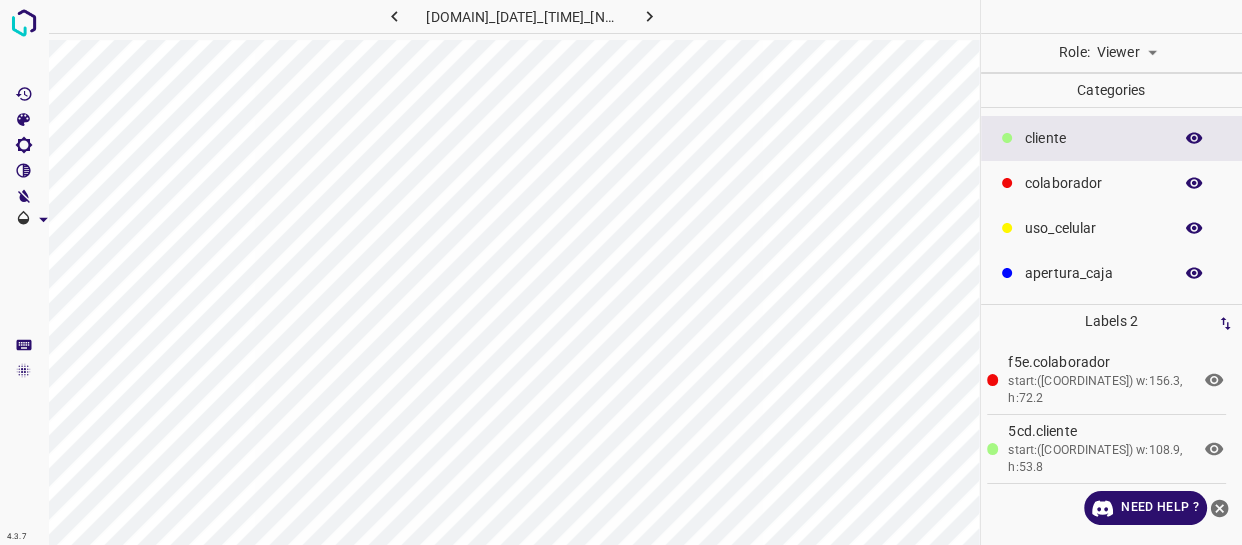 click on "4.3.7 [DOMAIN]_[DATE]_[TIME]_[NUMBER].jpg Role: Viewer viewer Categories ​​cliente colaborador uso_celular apertura_caja Labels   2 f5e.colaborador
start:([COORDINATES])
w:156.3, h:72.2
5cd.​​cliente
start:([COORDINATES])
w:108.9, h:53.8
Categories 1 ​​cliente 2 colaborador 3 uso_celular 4 apertura_caja Tools Space Change between modes (Draw & Edit) I Auto labeling R Restore zoom M Zoom in N Zoom out Delete Delete selecte label Filters Z Restore filters X Saturation filter C Brightness filter V Contrast filter B Gray scale filter General O Download Need Help ? - Text - Hide - Delete" at bounding box center [621, 272] 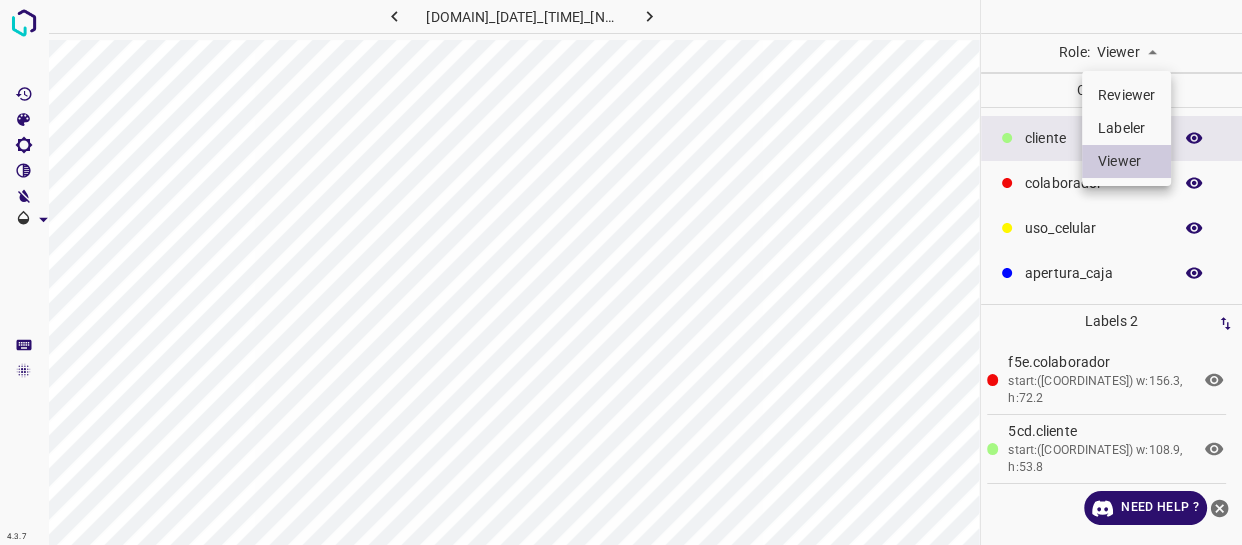 click on "Labeler" at bounding box center (1126, 128) 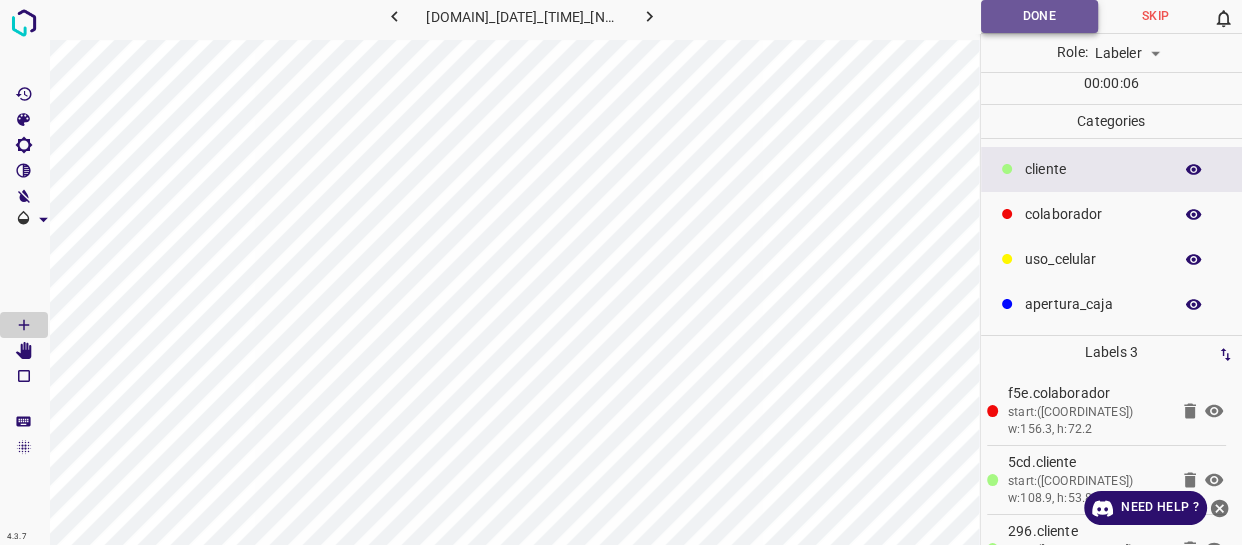 click on "Done" at bounding box center [1039, 16] 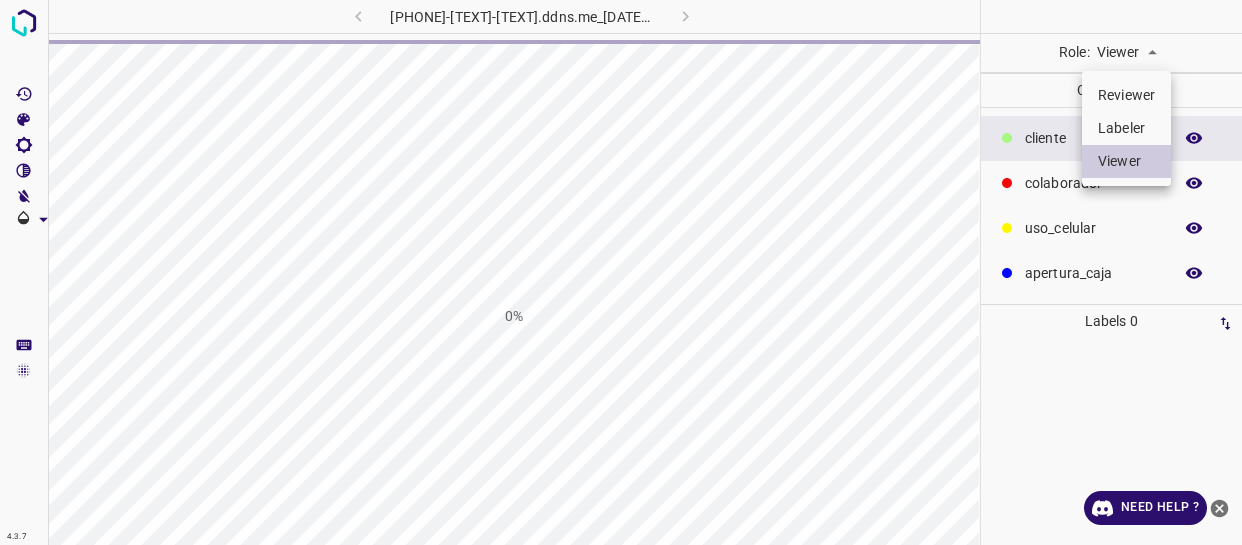 scroll, scrollTop: 0, scrollLeft: 0, axis: both 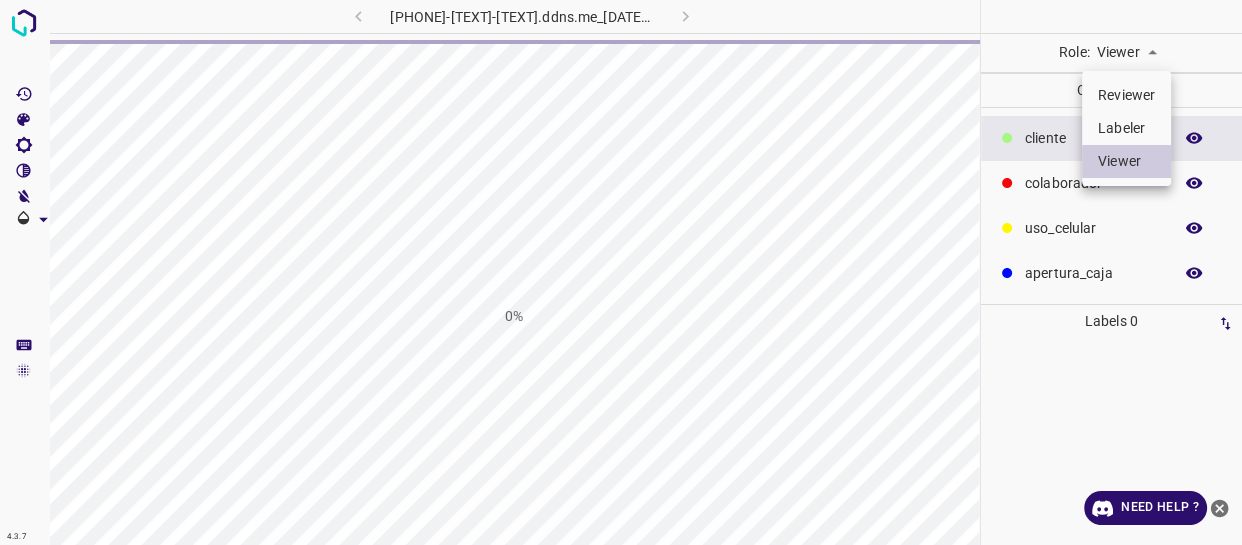 click on "[NUMBER].[NUMBER].[NUMBER] [PHONE]-[TEXT]-[TEXT].ddns.me_[DATE]_[TIME]_[NUMBER].jpg [NUMBER]% Role: Viewer viewer Categories ​​cliente colaborador uso_celular apertura_caja Labels   [NUMBER] Categories [NUMBER] ​​cliente [NUMBER] colaborador [NUMBER] uso_celular [NUMBER] apertura_caja Tools Space Change between modes (Draw & Edit) I Auto labeling R Restore zoom M Zoom in N Zoom out Delete Delete selecte label Filters Z Restore filters X Saturation filter C Brightness filter V Contrast filter B Gray scale filter General O Download Need Help ? - Text - Hide - Delete Reviewer Labeler Viewer" at bounding box center [621, 272] 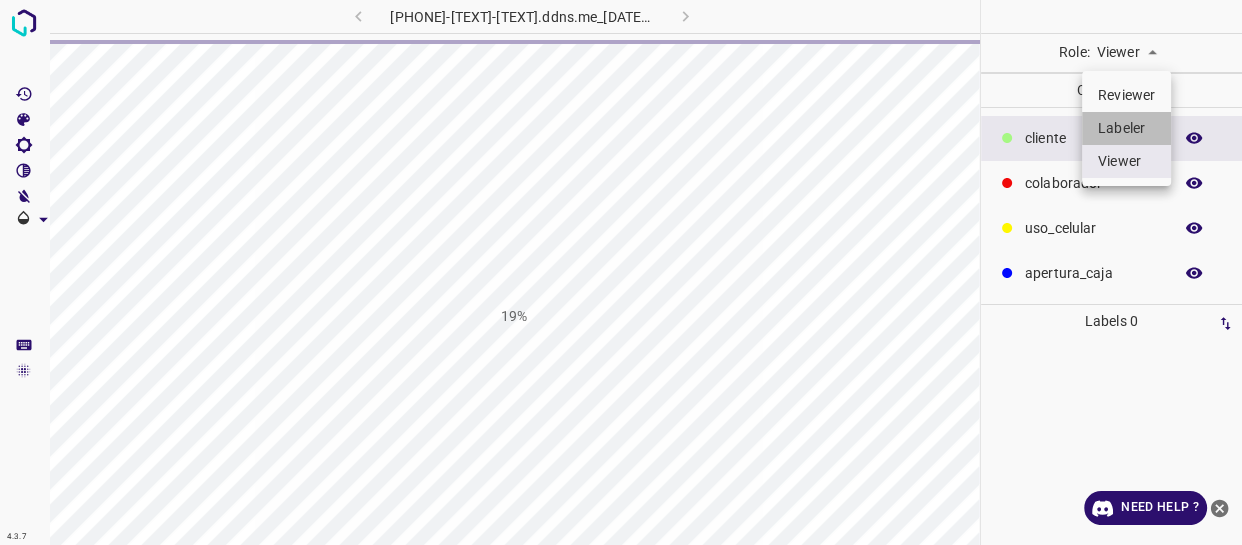 click on "Labeler" at bounding box center (1126, 128) 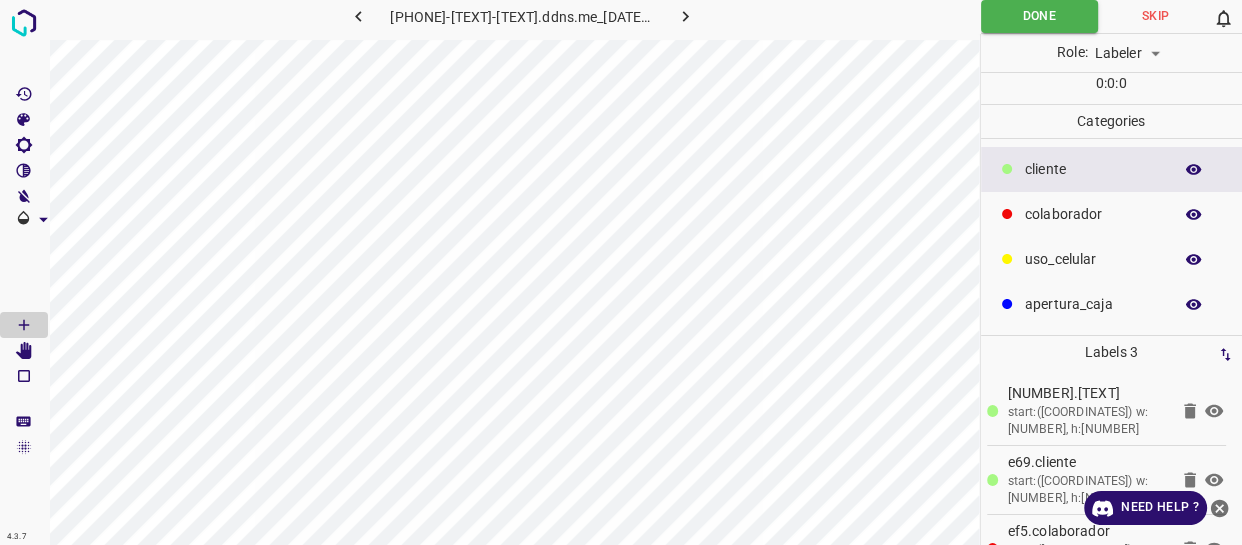 click on "​​cliente" at bounding box center [1112, 169] 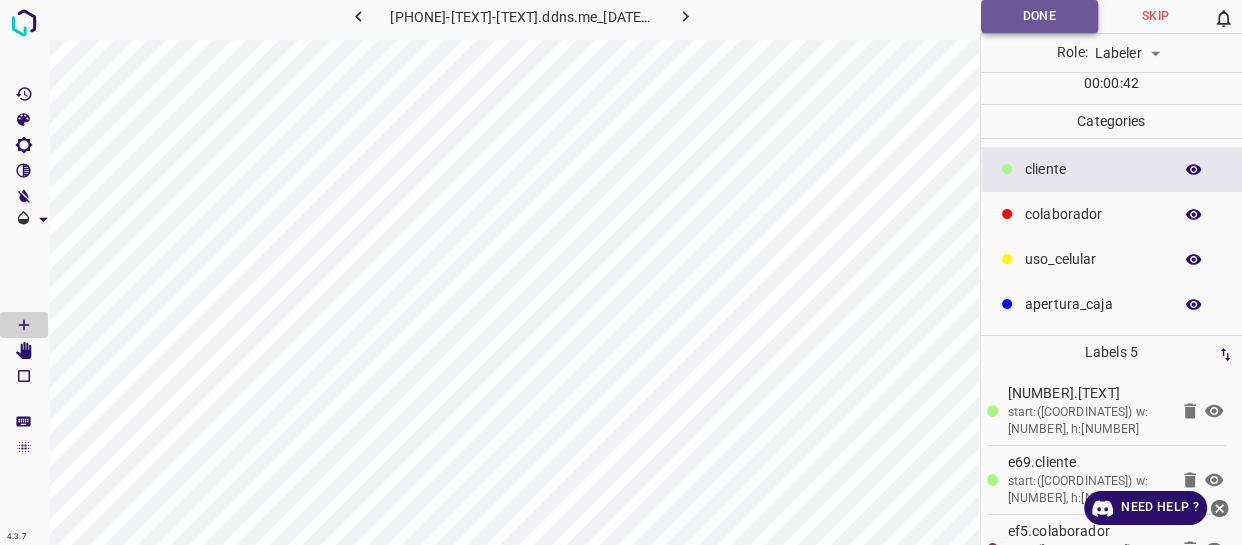 click on "Done" at bounding box center (1039, 16) 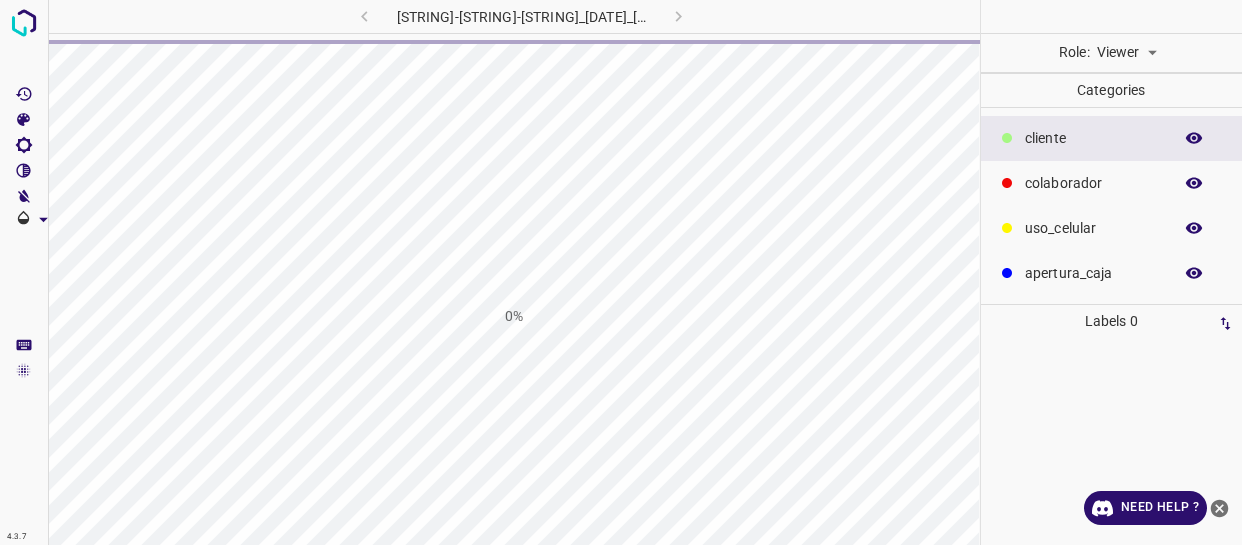 scroll, scrollTop: 0, scrollLeft: 0, axis: both 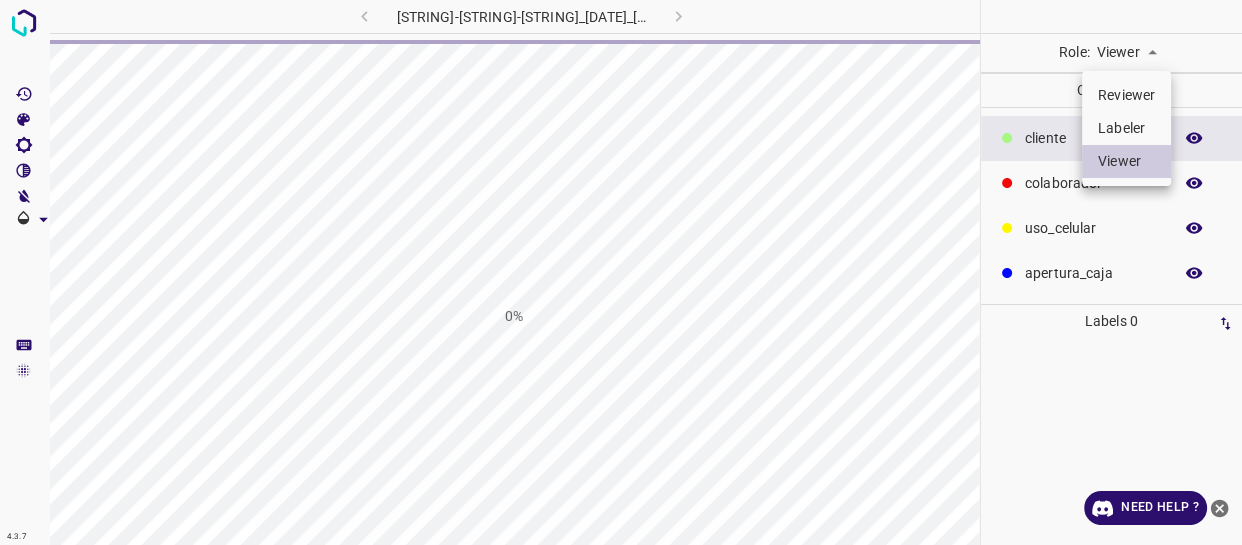 click on "4.3.7 803-bch-oasis-coyoacan.ddns.me_20250613_144427_000000810.jpg 0% Role: Viewer viewer Categories ​​cliente colaborador uso_celular apertura_caja Labels   0 Categories 1 ​​cliente 2 colaborador 3 uso_celular 4 apertura_caja Tools Space Change between modes (Draw & Edit) I Auto labeling R Restore zoom M Zoom in N Zoom out Delete Delete selecte label Filters Z Restore filters X Saturation filter C Brightness filter V Contrast filter B Gray scale filter General O Download Need Help ? - Text - Hide - Delete Reviewer Labeler Viewer" at bounding box center (621, 272) 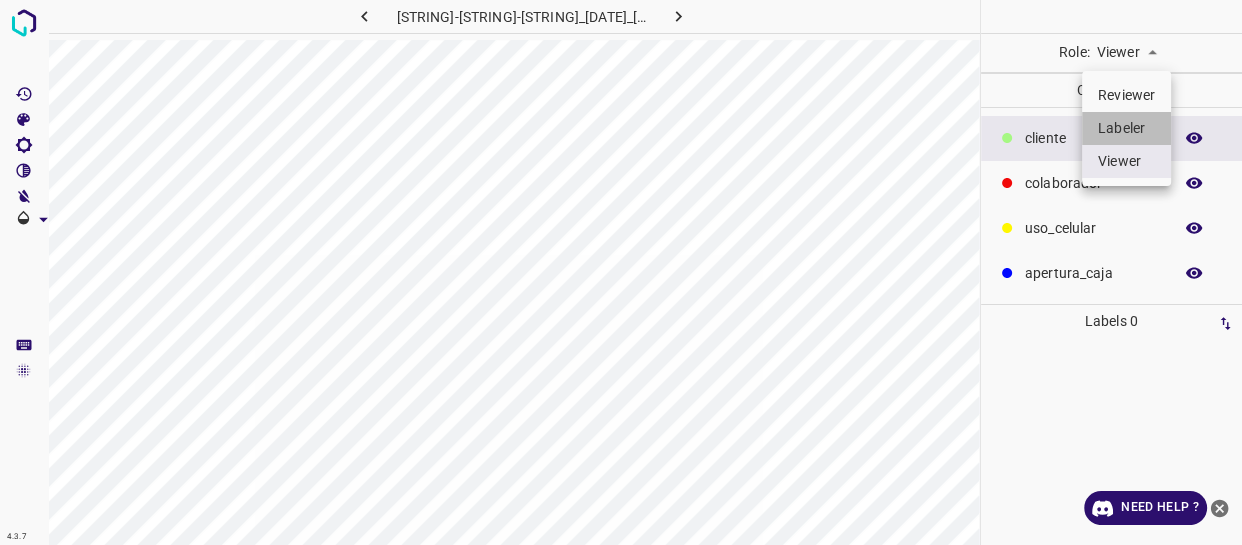 click on "Labeler" at bounding box center [1126, 128] 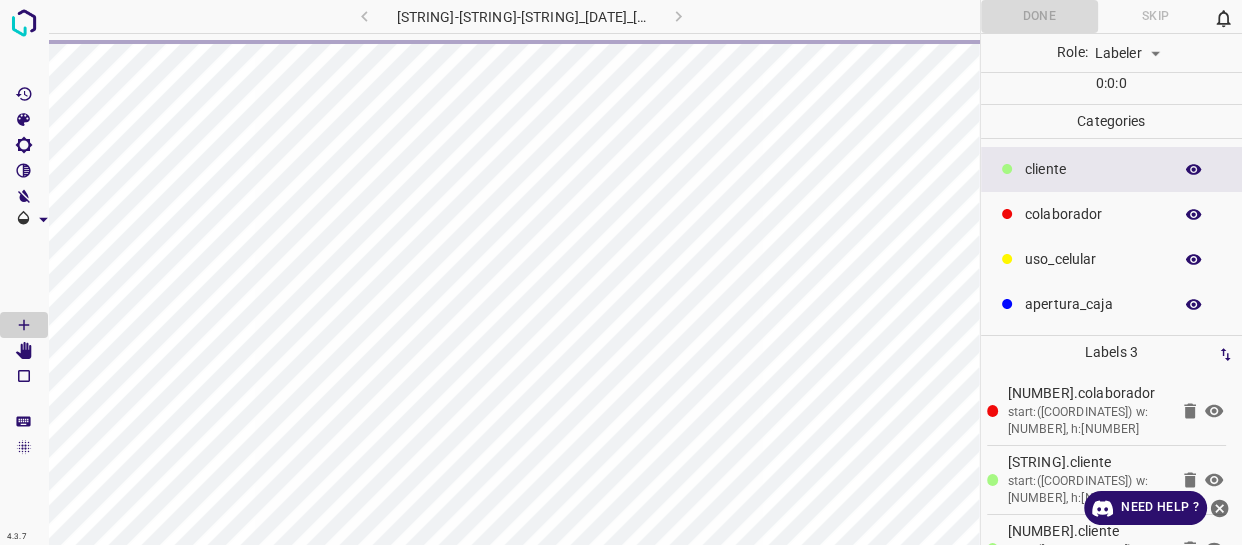 click on "​​cliente" at bounding box center [1112, 169] 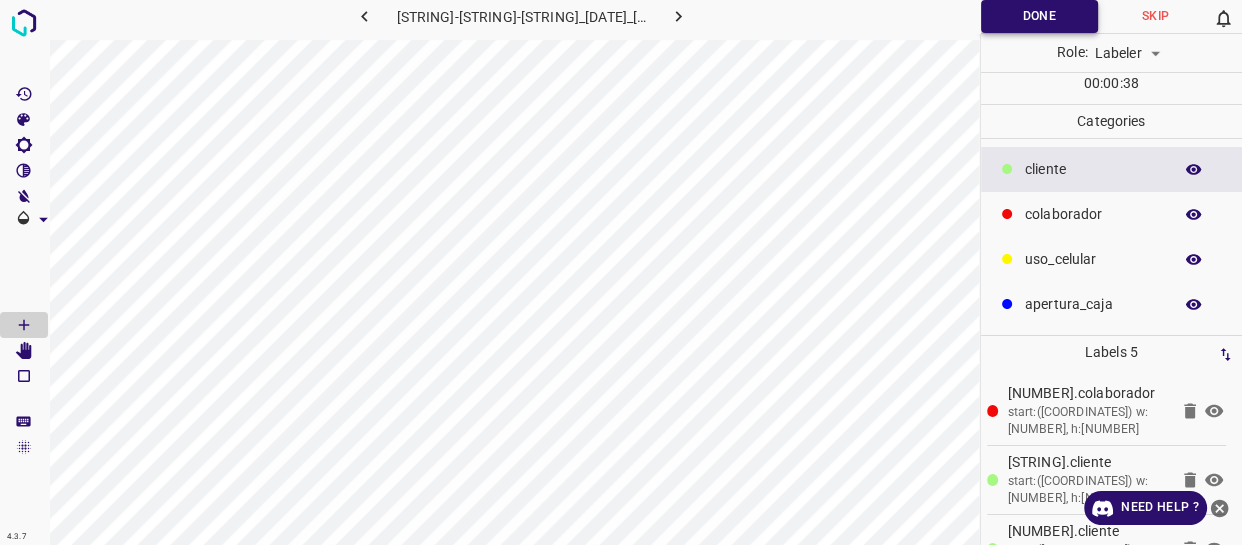 click on "Done" at bounding box center (1039, 16) 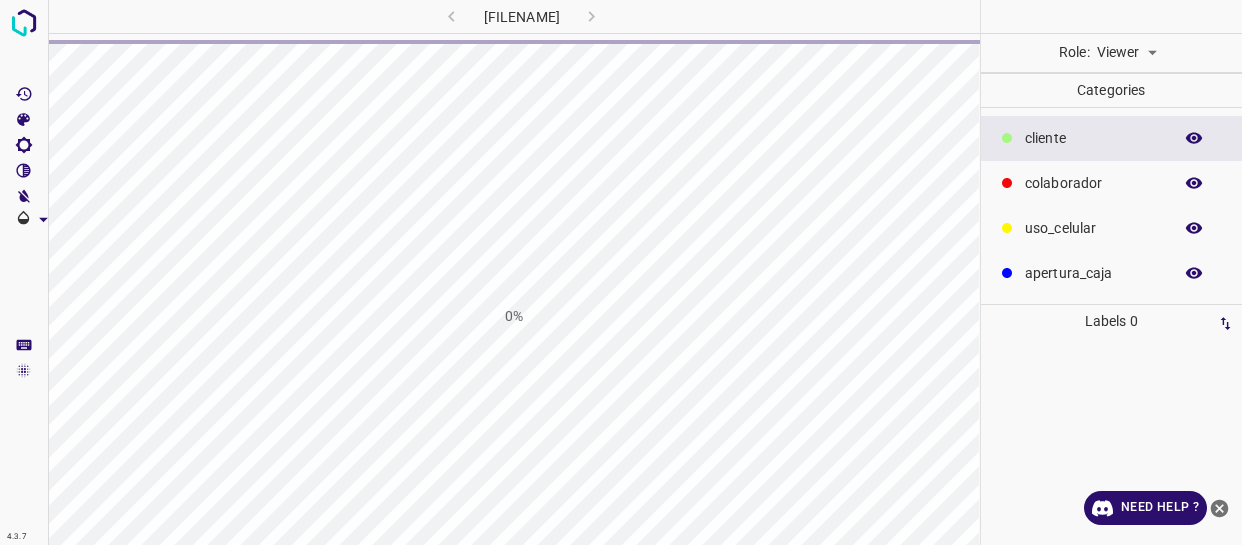 scroll, scrollTop: 0, scrollLeft: 0, axis: both 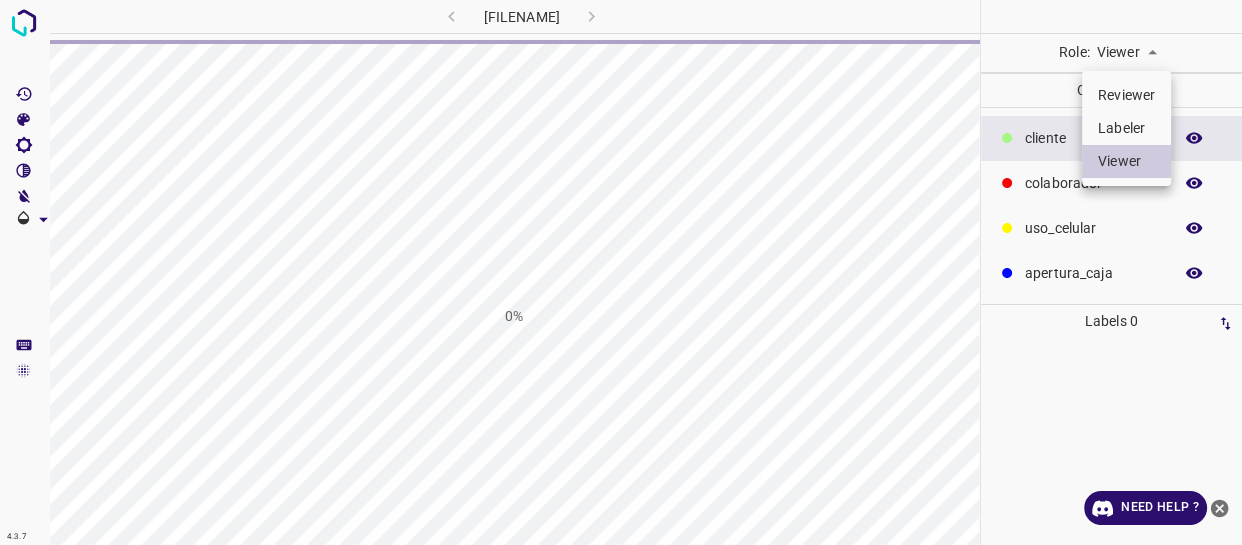 click on "[VERSION] [FILENAME] [PERCENTAGE] Role: Viewer viewer Categories ​​[CLIENTE] [COLABORADOR] [USO_CELULAR] [APERTURA_CAJA] Labels   0 Categories 1 ​​[CLIENTE] 2 [COLABORADOR] 3 [USO_CELULAR] 4 [APERTURA_CAJA] Tools Space Change between modes (Draw & Edit) I Auto labeling R Restore zoom M Zoom in N Zoom out Delete Delete selecte label Filters Z Restore filters X Saturation filter C Brightness filter V Contrast filter B Gray scale filter General O Download Need Help ? - Text - Hide - Delete Reviewer Labeler Viewer" at bounding box center (621, 272) 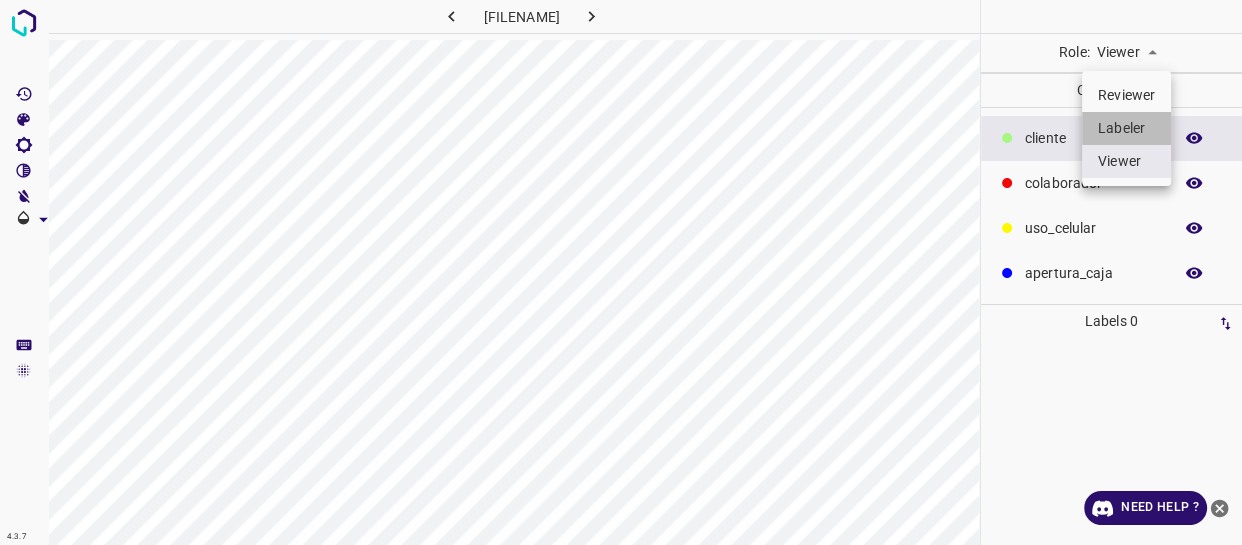 click on "Labeler" at bounding box center (1126, 128) 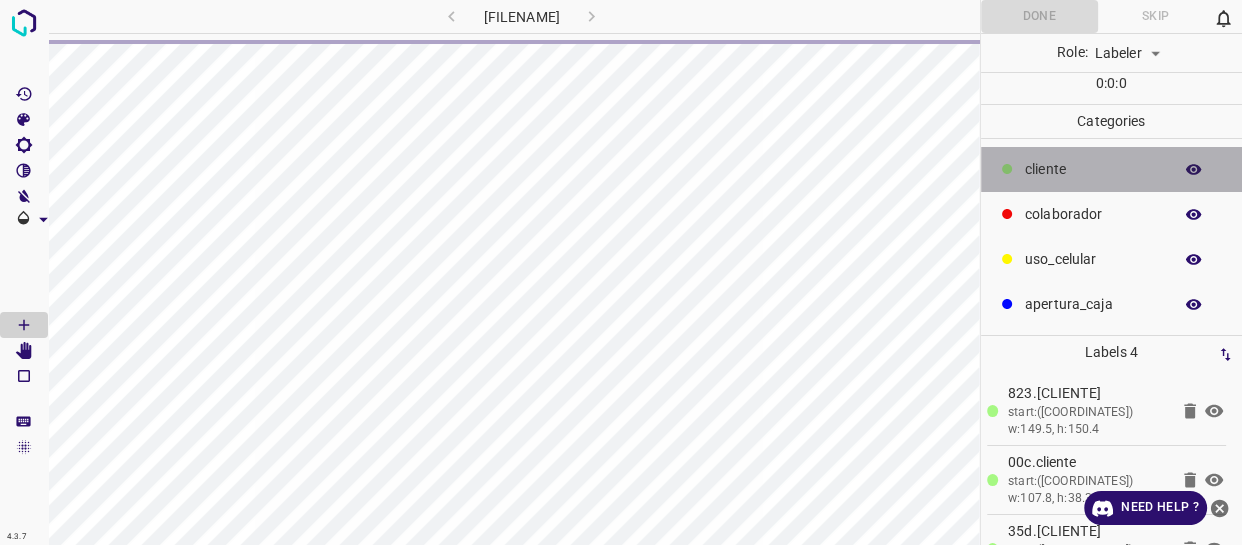 click on "​​cliente" at bounding box center [1093, 169] 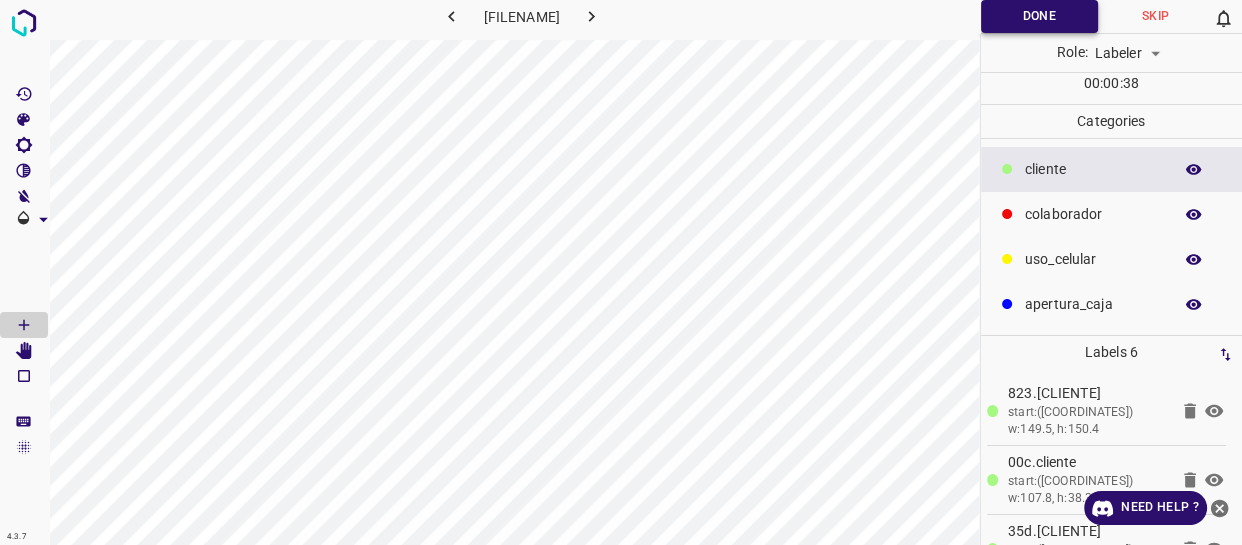 click on "Done" at bounding box center [1039, 16] 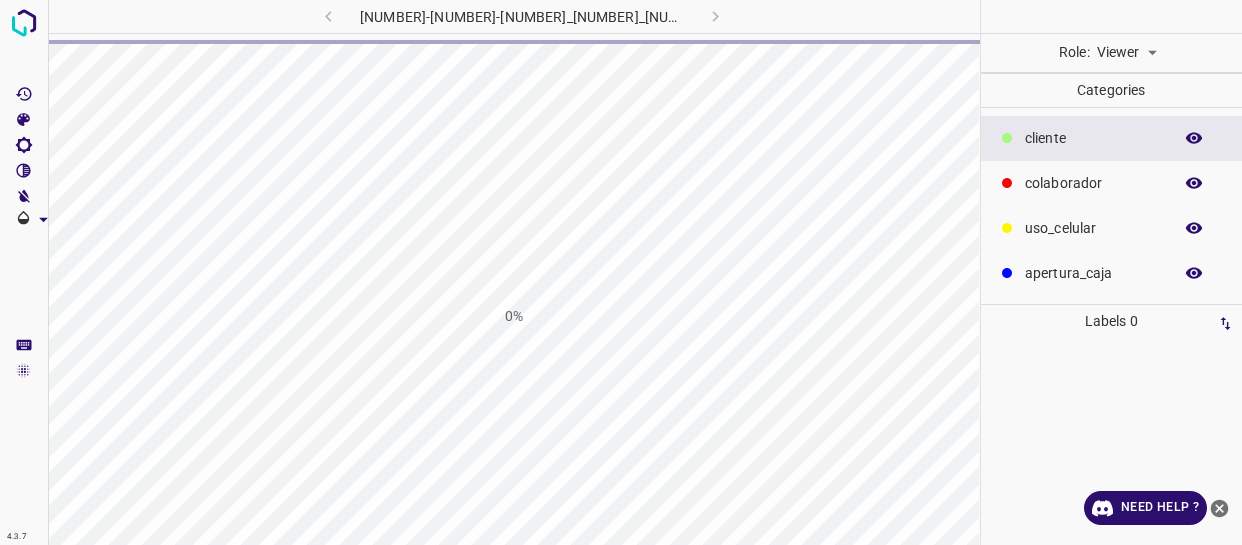 scroll, scrollTop: 0, scrollLeft: 0, axis: both 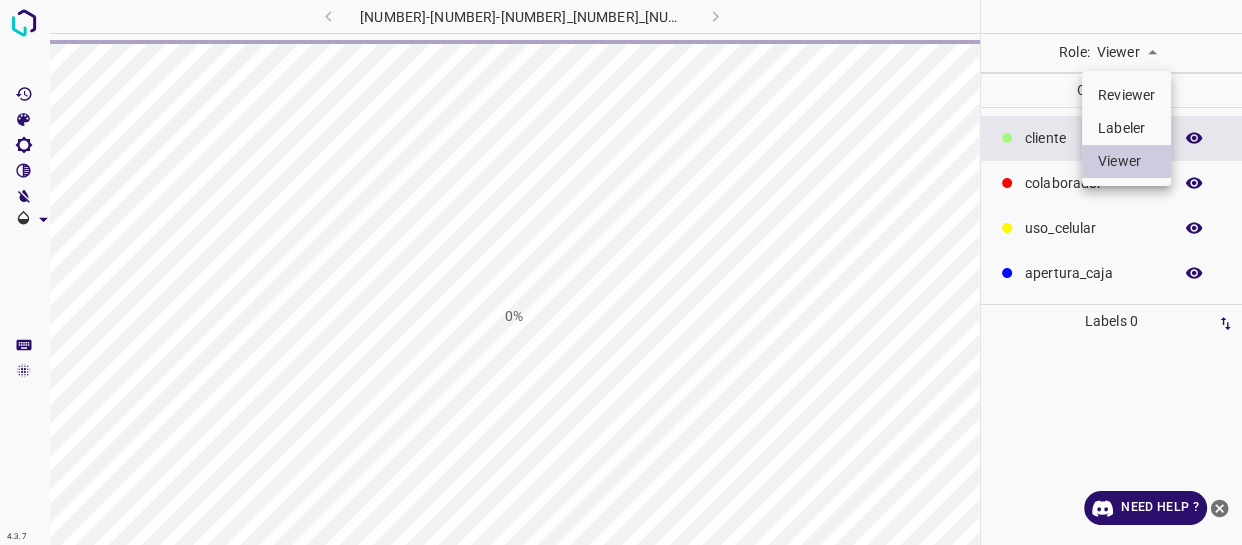 click on "4.3.7 803-bch-oasis-coyoacan.ddns.me_20250613_144427_000001200.jpg 0% Role: Viewer viewer Categories ​​cliente colaborador uso_celular apertura_caja Labels   0 Categories 1 ​​cliente 2 colaborador 3 uso_celular 4 apertura_caja Tools Space Change between modes (Draw & Edit) I Auto labeling R Restore zoom M Zoom in N Zoom out Delete Delete selecte label Filters Z Restore filters X Saturation filter C Brightness filter V Contrast filter B Gray scale filter General O Download Need Help ? - Text - Hide - Delete Reviewer Labeler Viewer" at bounding box center (621, 272) 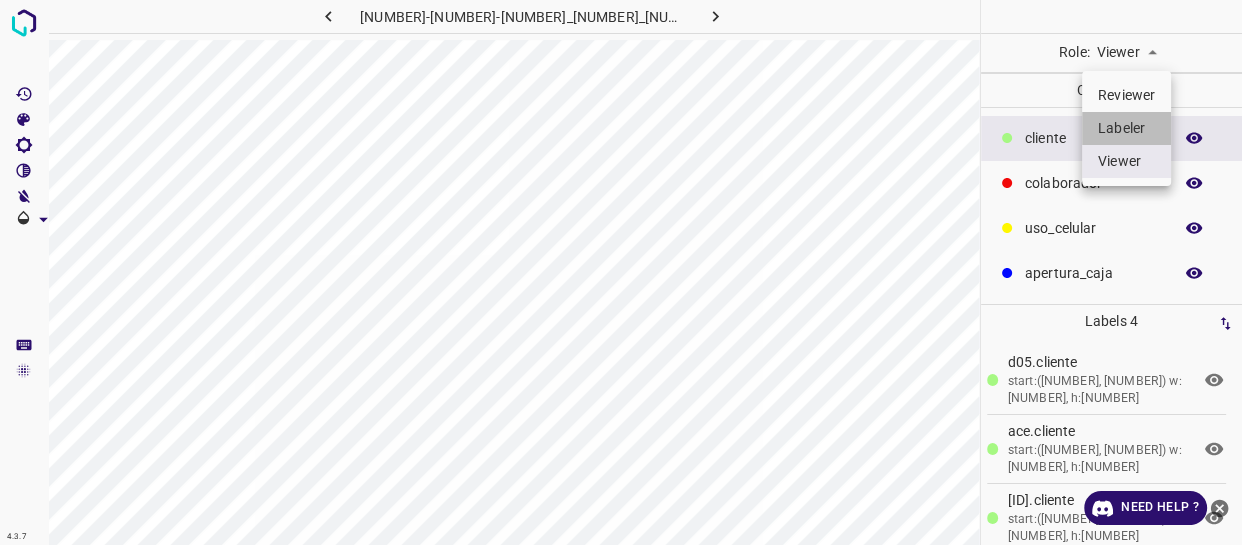 click on "Labeler" at bounding box center [1126, 128] 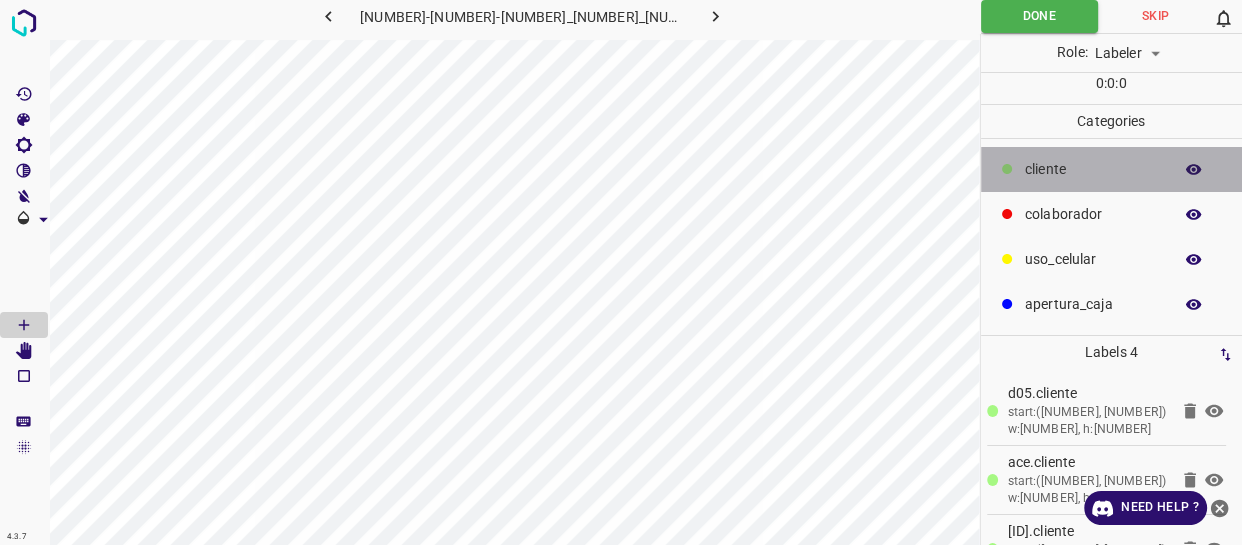 click on "​​cliente" at bounding box center [1093, 169] 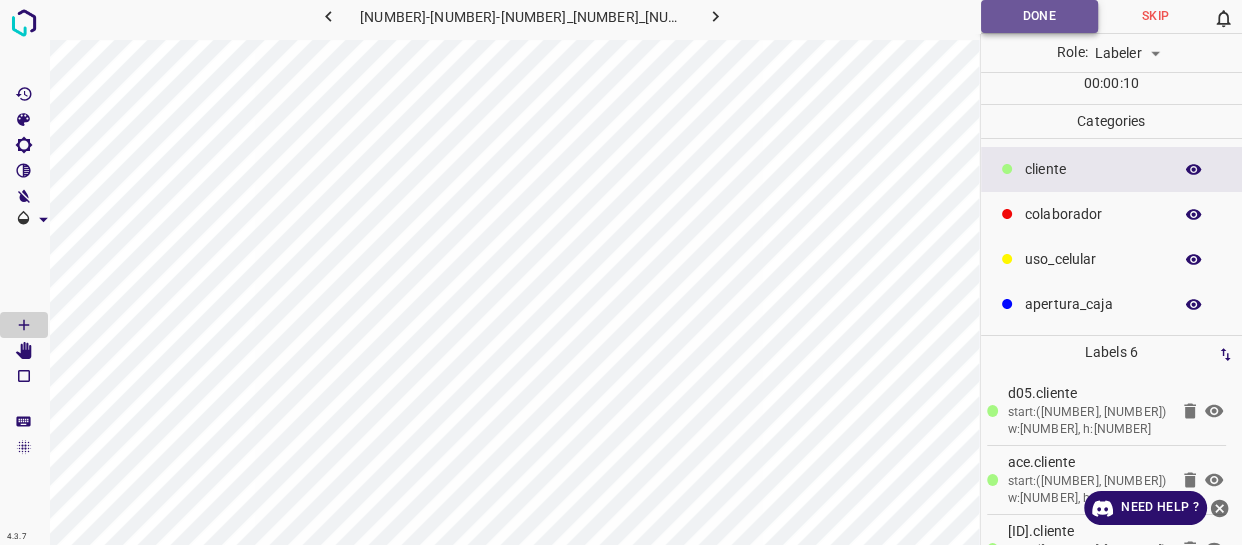 click on "Done" at bounding box center (1039, 16) 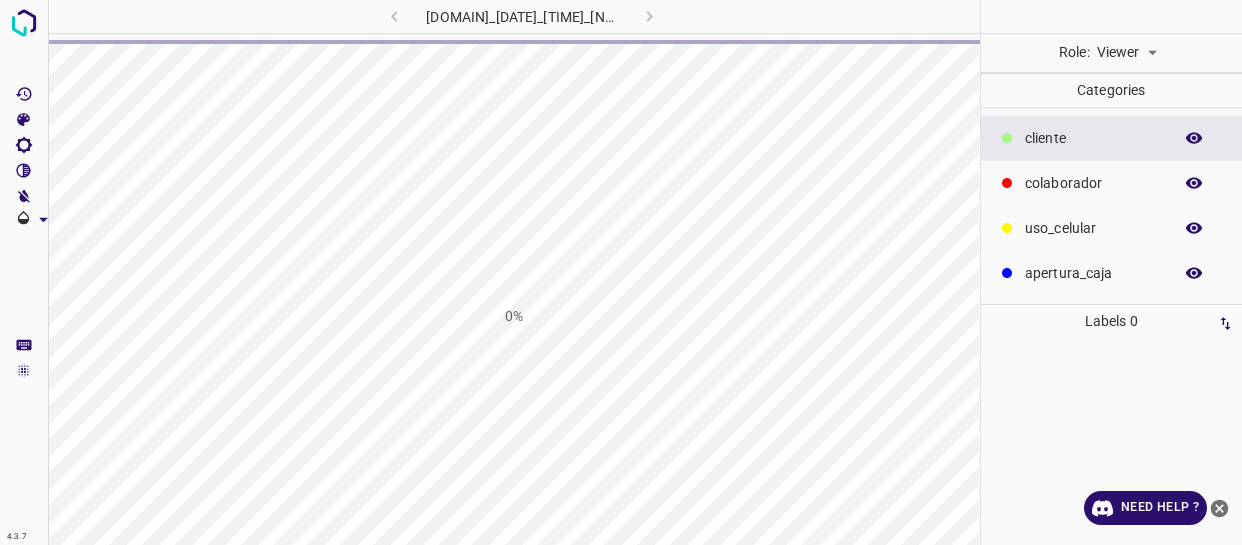 scroll, scrollTop: 0, scrollLeft: 0, axis: both 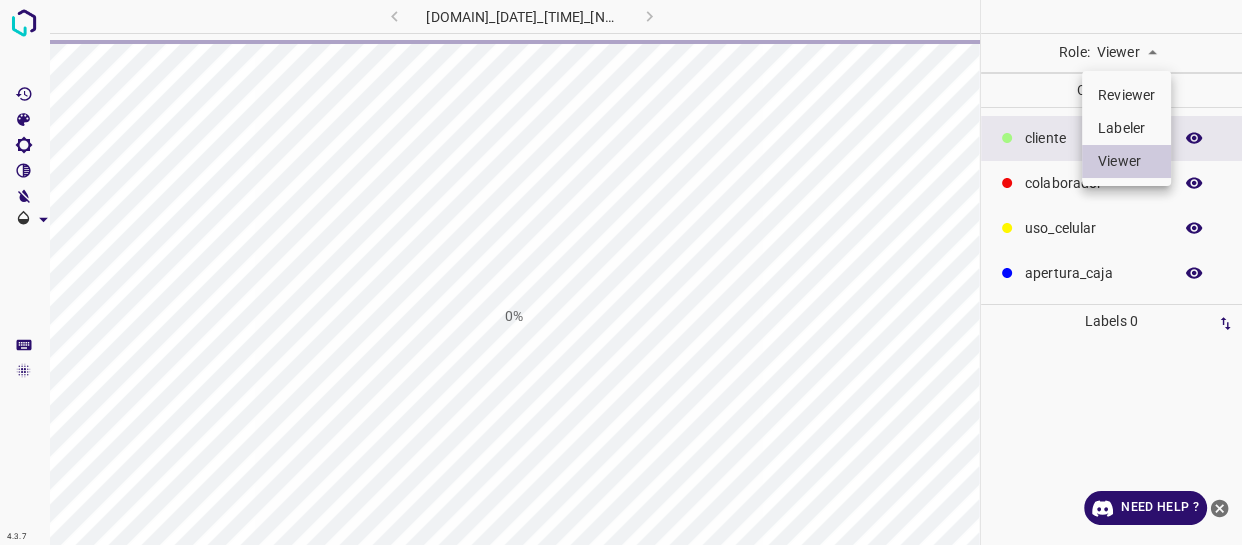 click on "4.3.7 [DOMAIN]_[DATE]_[TIME]_[NUMBER].jpg 0% Role: Viewer viewer Categories ​​cliente colaborador uso_celular apertura_caja Labels   0 Categories 1 ​​cliente 2 colaborador 3 uso_celular 4 apertura_caja Tools Space Change between modes (Draw & Edit) I Auto labeling R Restore zoom M Zoom in N Zoom out Delete Delete selecte label Filters Z Restore filters X Saturation filter C Brightness filter V Contrast filter B Gray scale filter General O Download Need Help ? - Text - Hide - Delete Reviewer Labeler Viewer" at bounding box center [621, 272] 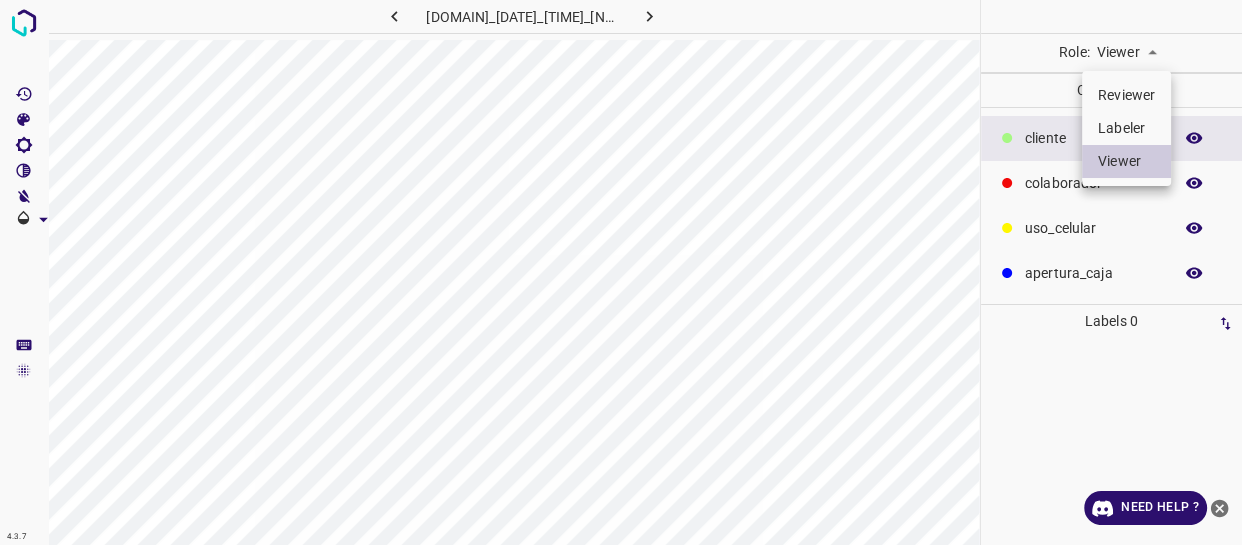 click on "Labeler" at bounding box center (1126, 128) 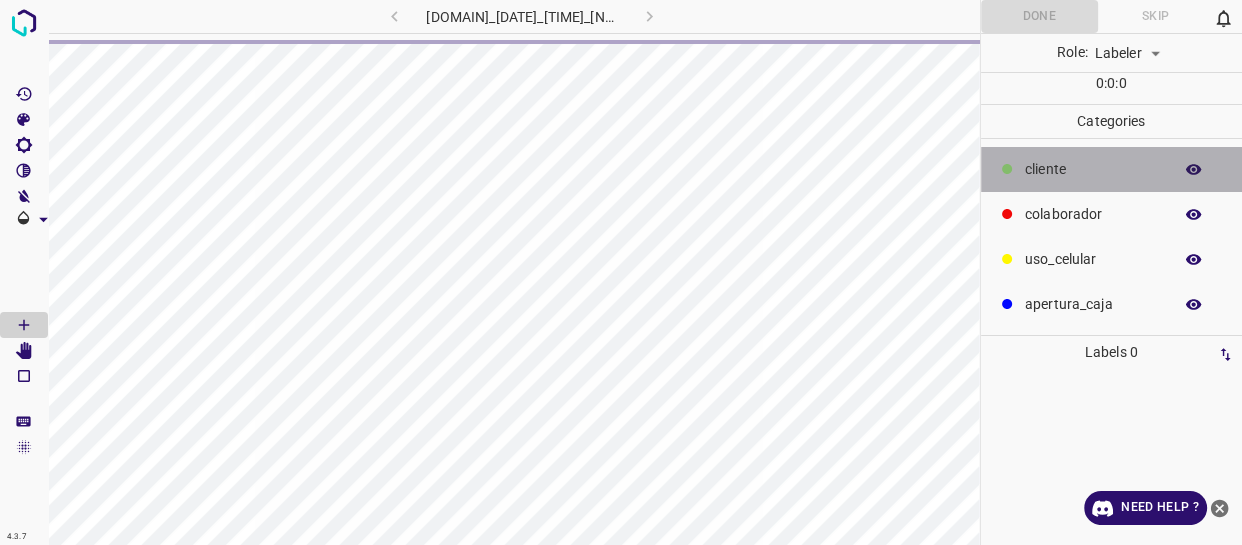 click on "​​cliente" at bounding box center (1093, 169) 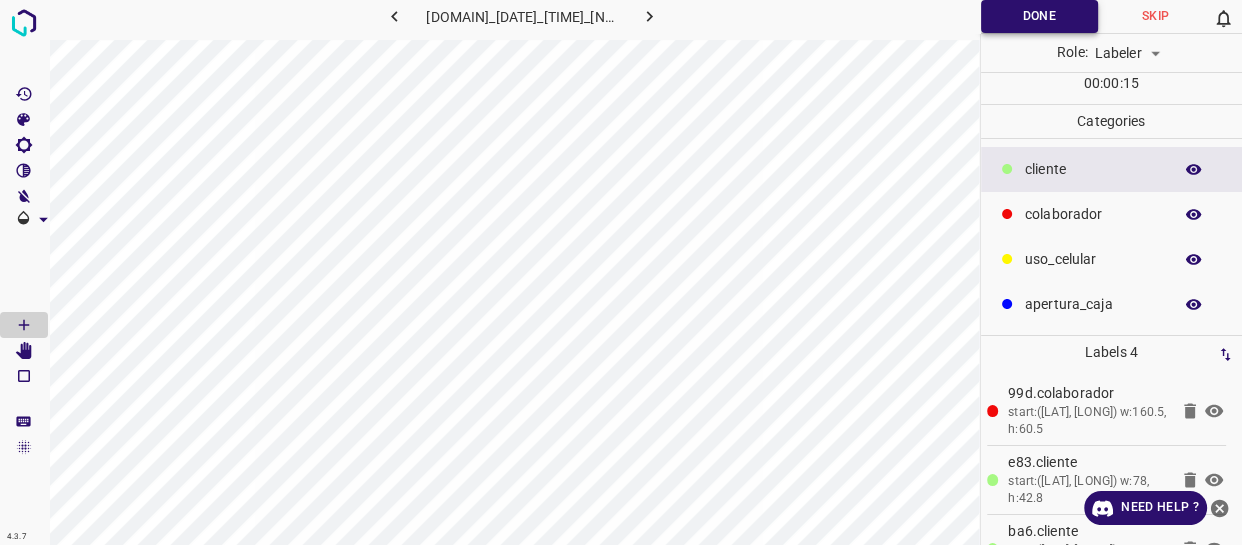 click on "Done" at bounding box center (1039, 16) 